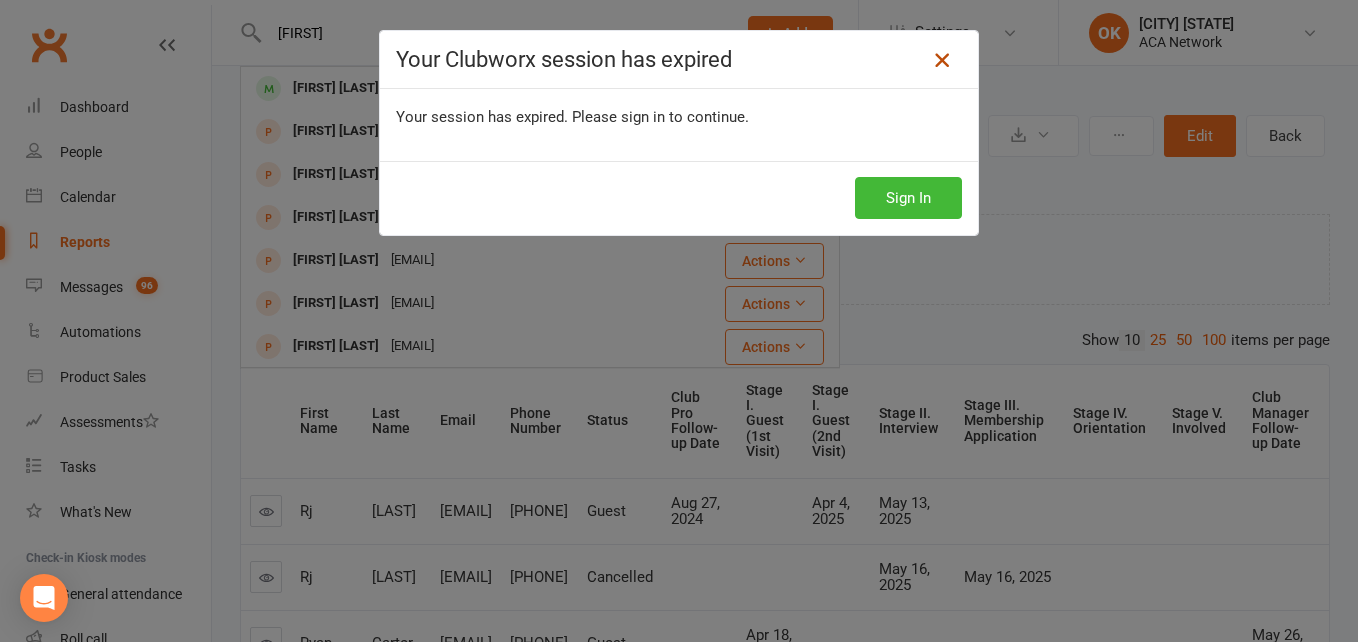 scroll, scrollTop: 300, scrollLeft: 0, axis: vertical 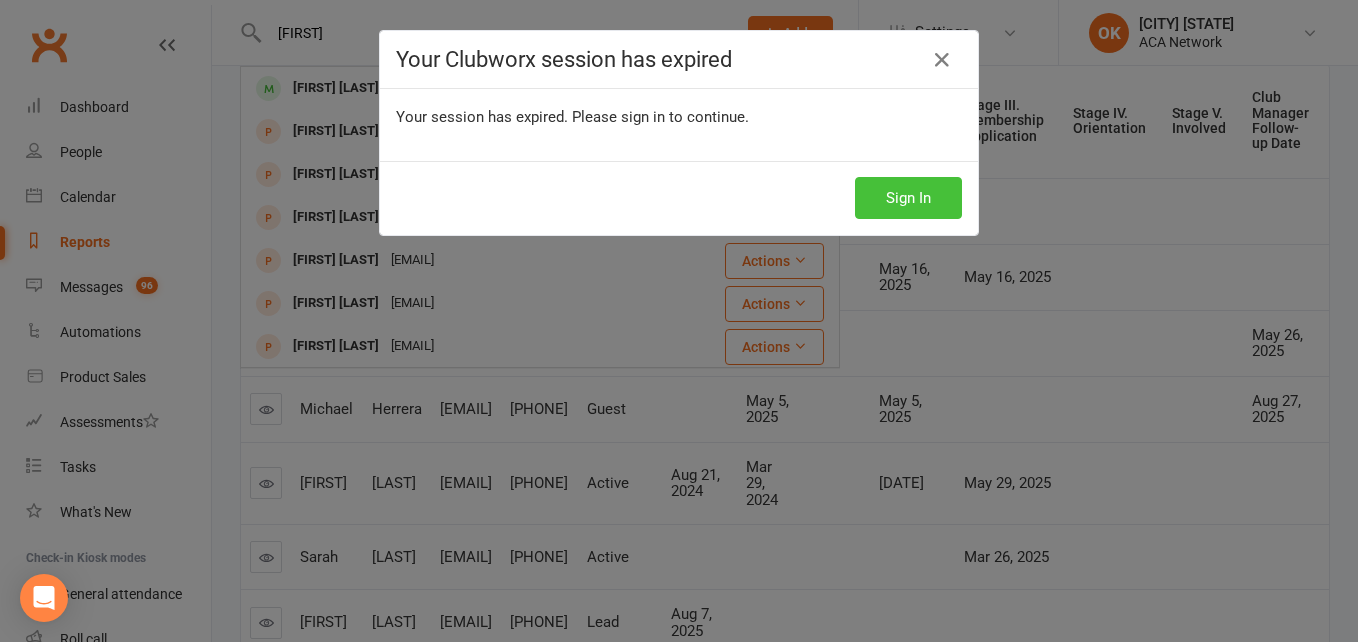 click on "Sign In" at bounding box center [908, 198] 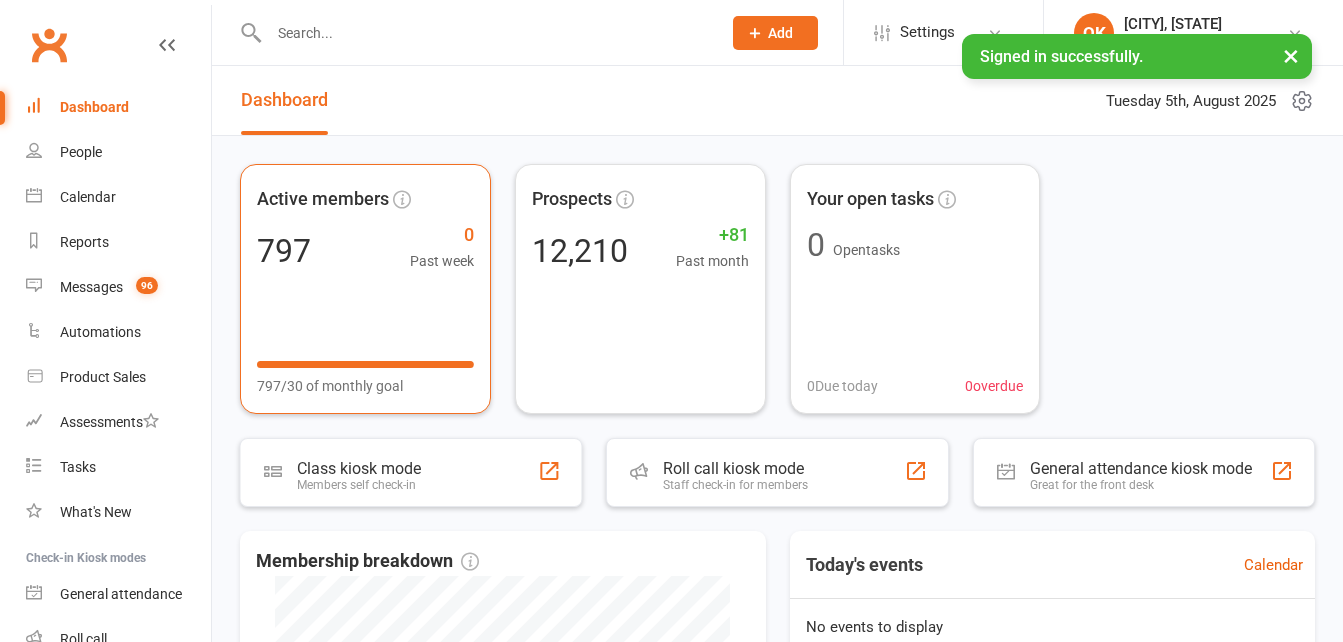 scroll, scrollTop: 0, scrollLeft: 0, axis: both 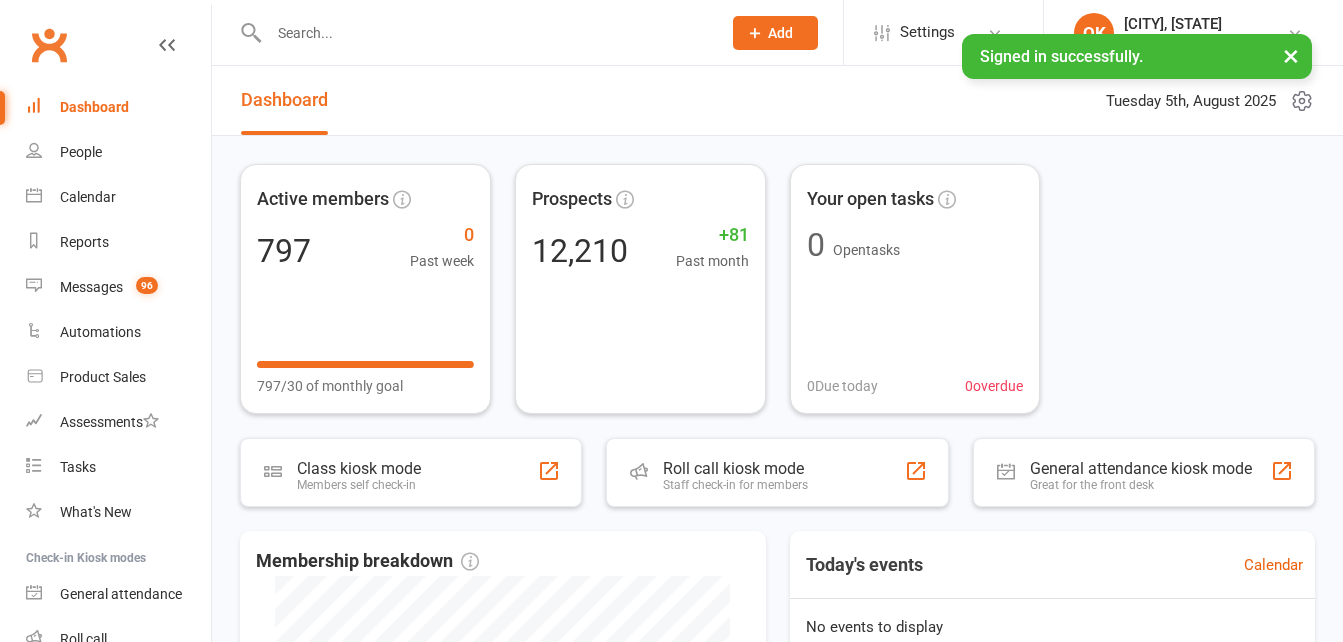 click at bounding box center [485, 33] 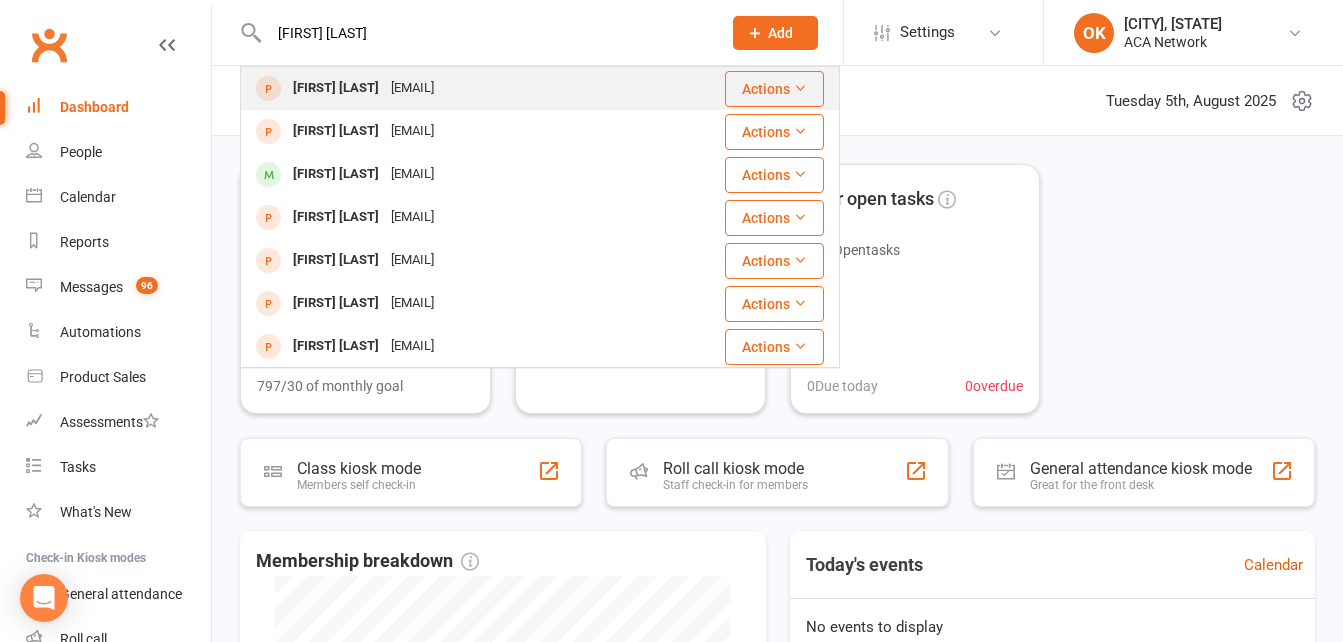 type on "[FIRST] [LAST]" 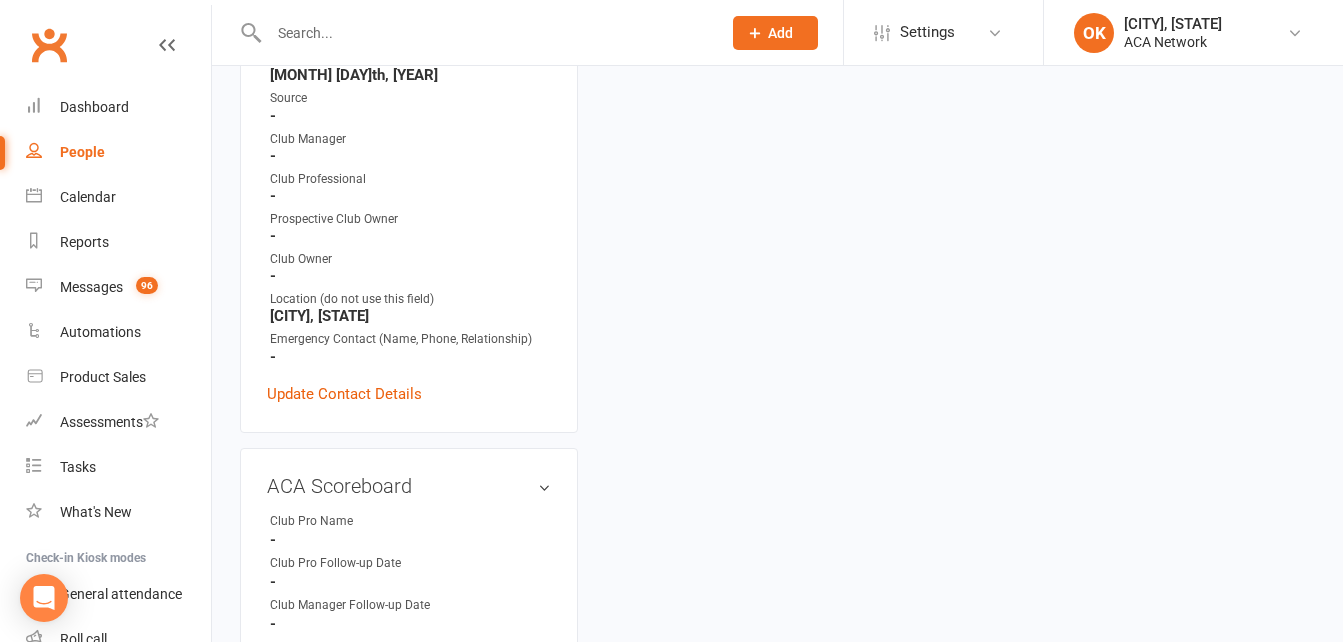 scroll, scrollTop: 600, scrollLeft: 0, axis: vertical 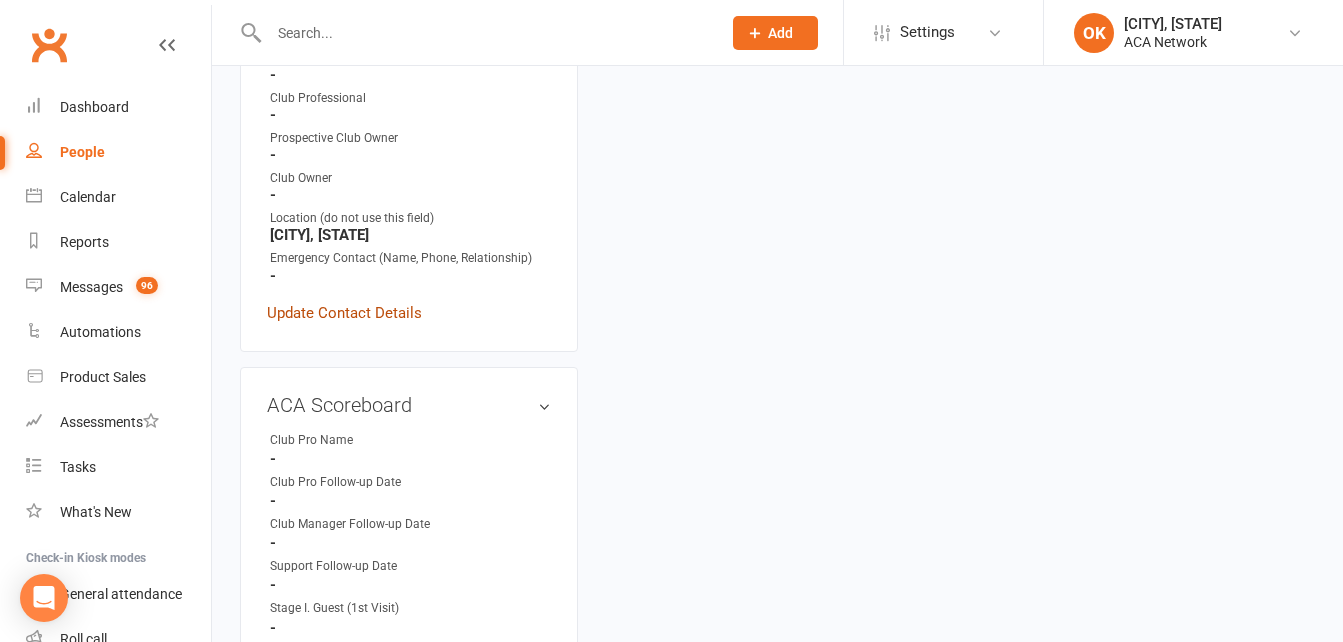 click on "Update Contact Details" at bounding box center [344, 313] 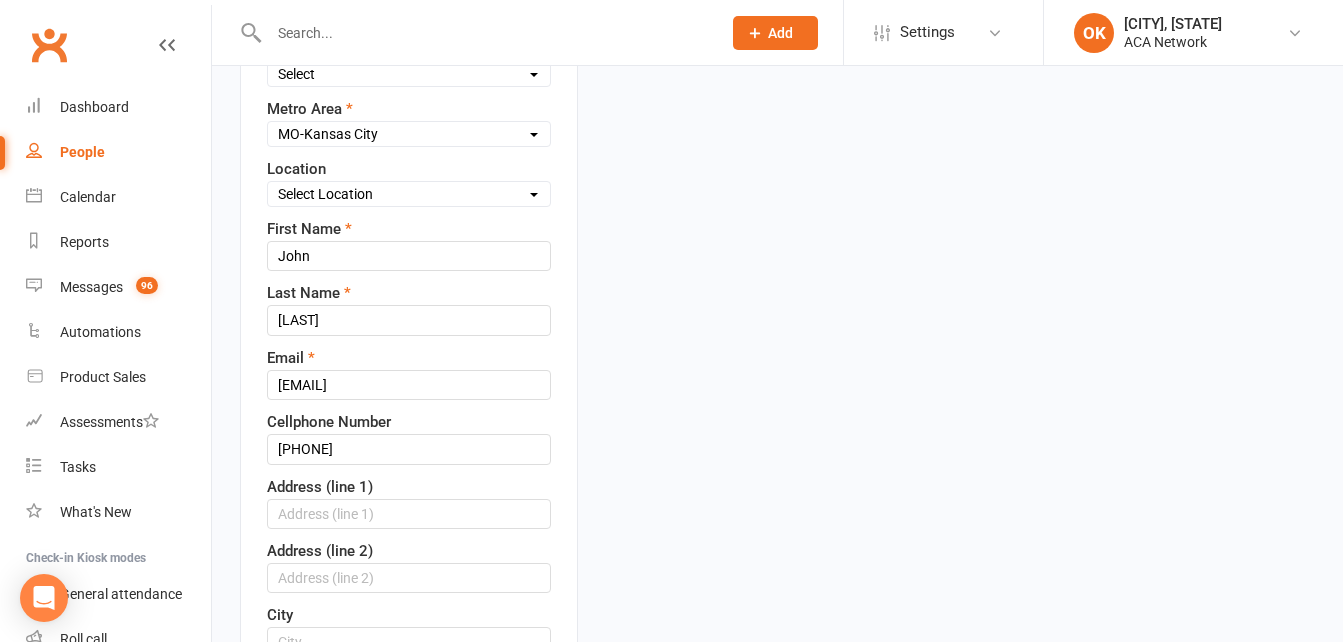 scroll, scrollTop: 294, scrollLeft: 0, axis: vertical 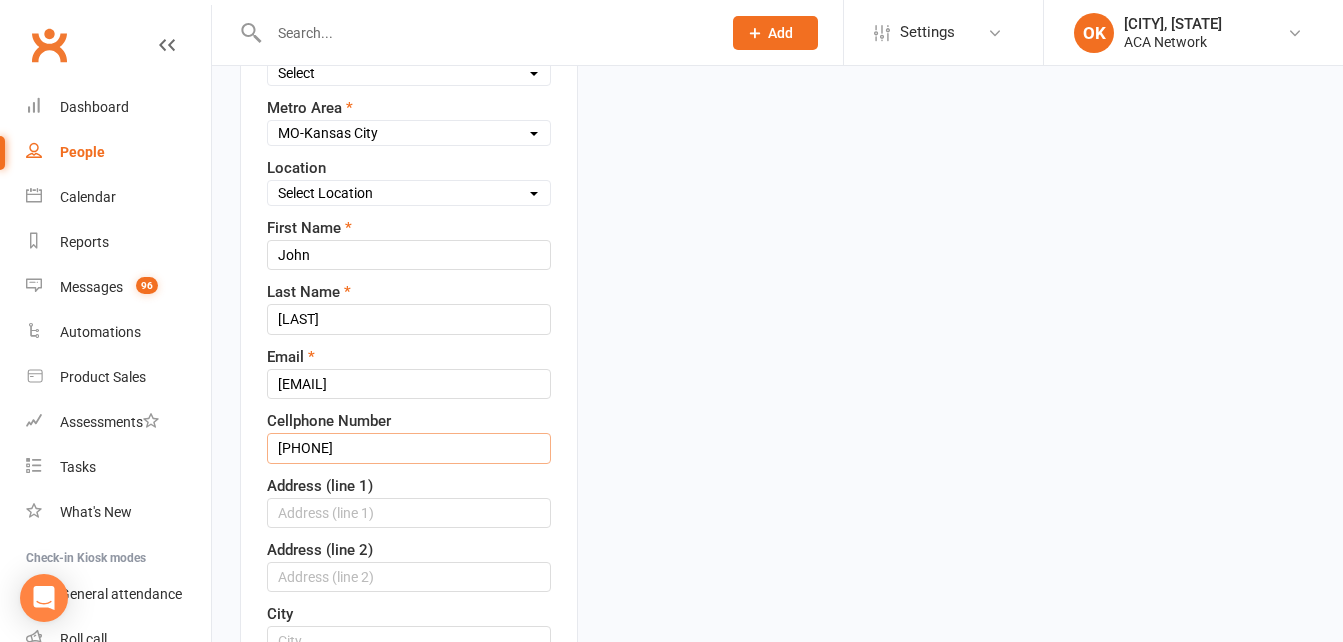 click on "[PHONE]" at bounding box center [409, 448] 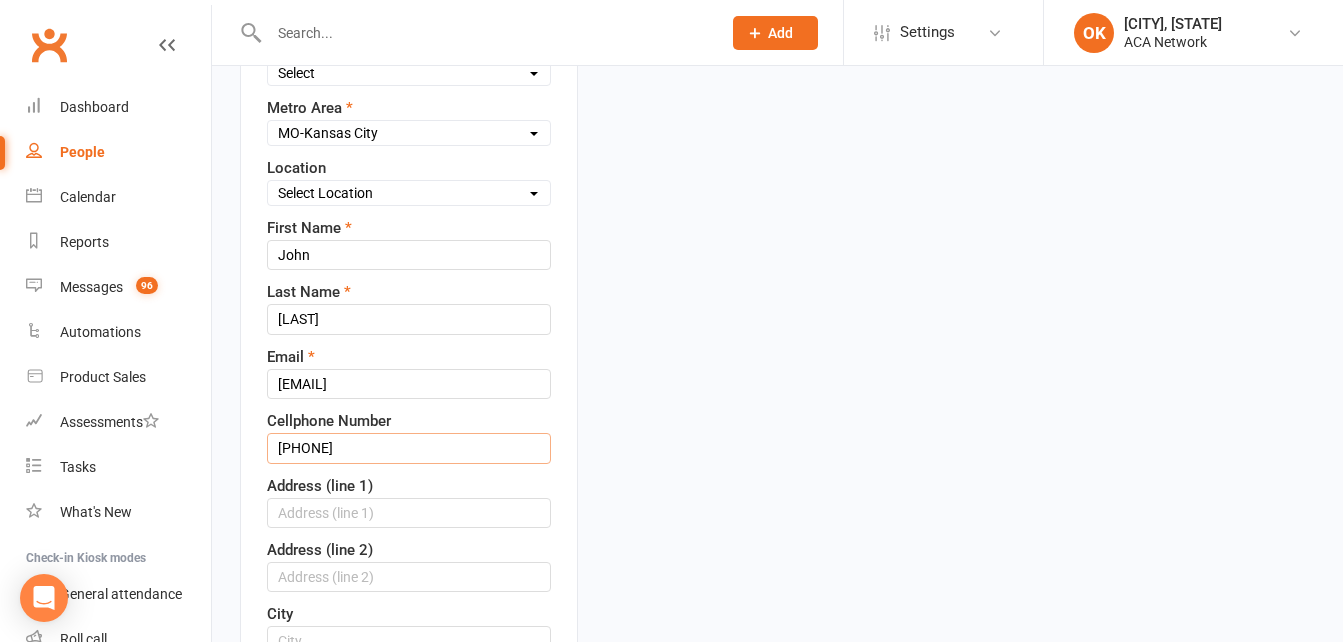 click on "[PHONE]" at bounding box center (409, 448) 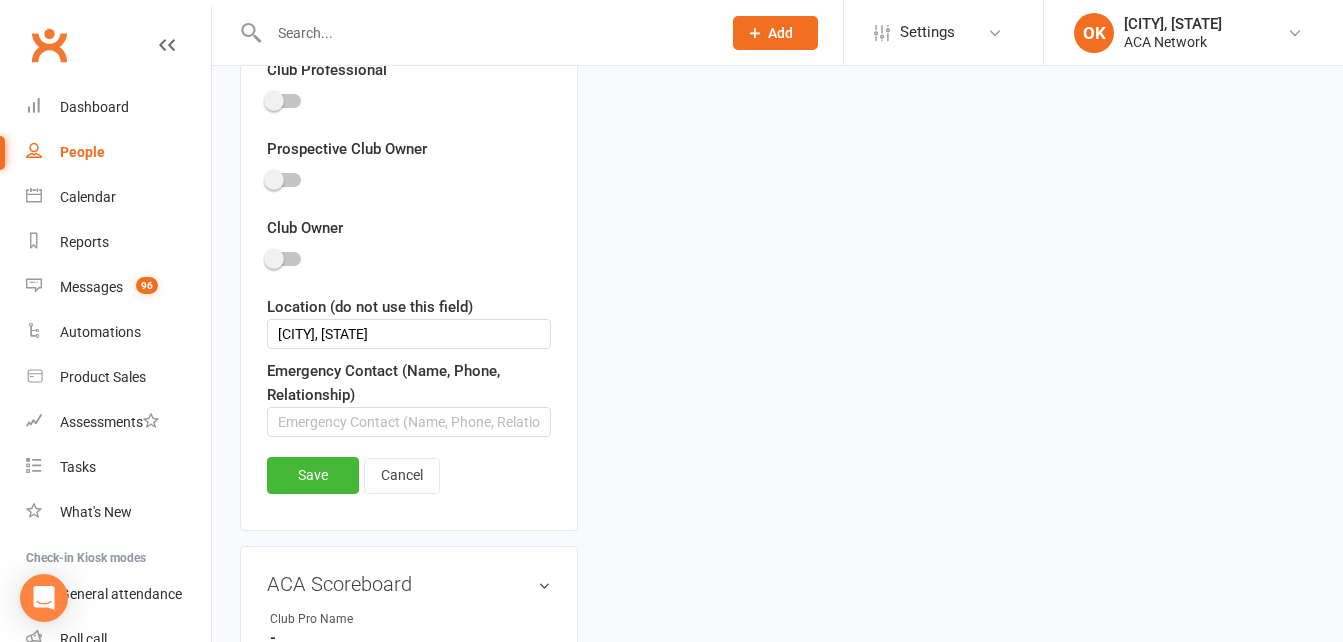 scroll, scrollTop: 1500, scrollLeft: 0, axis: vertical 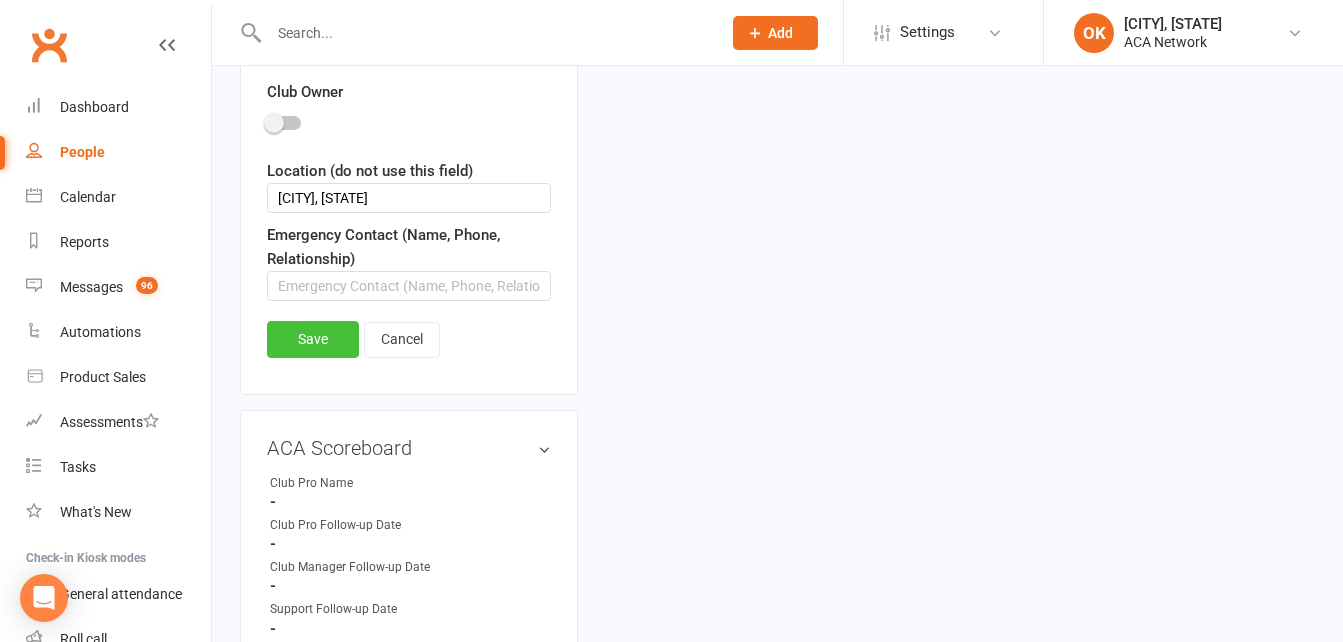 type on "[PHONE]" 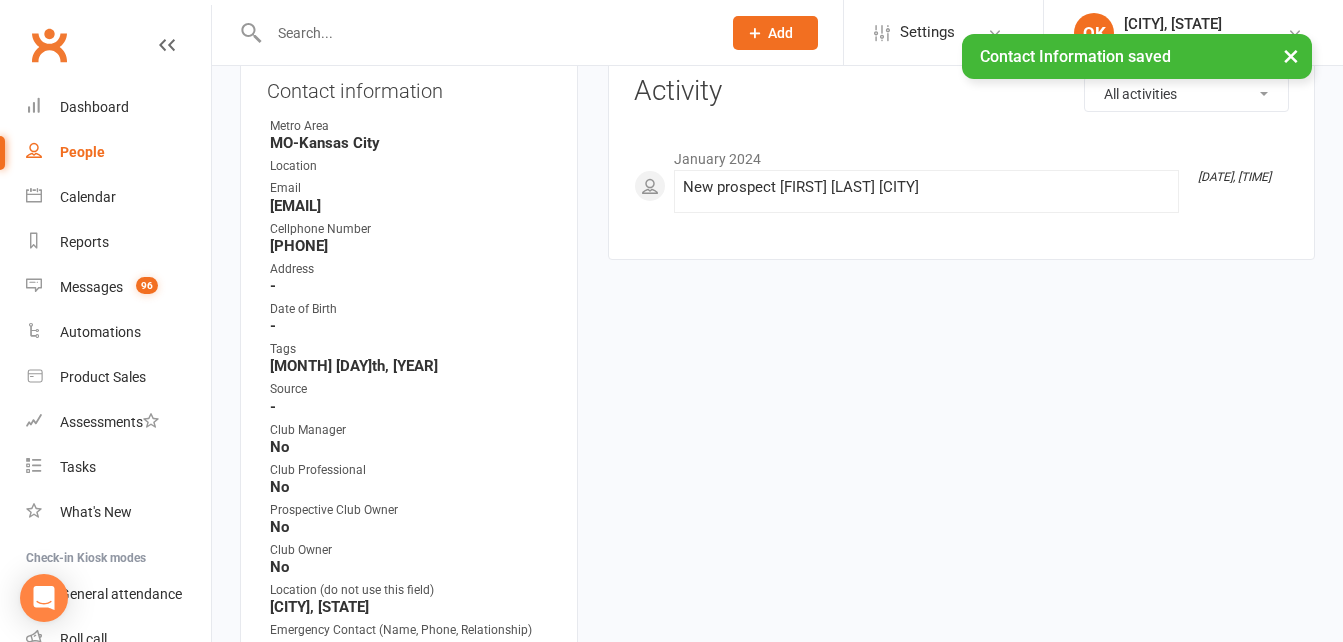 scroll, scrollTop: 200, scrollLeft: 0, axis: vertical 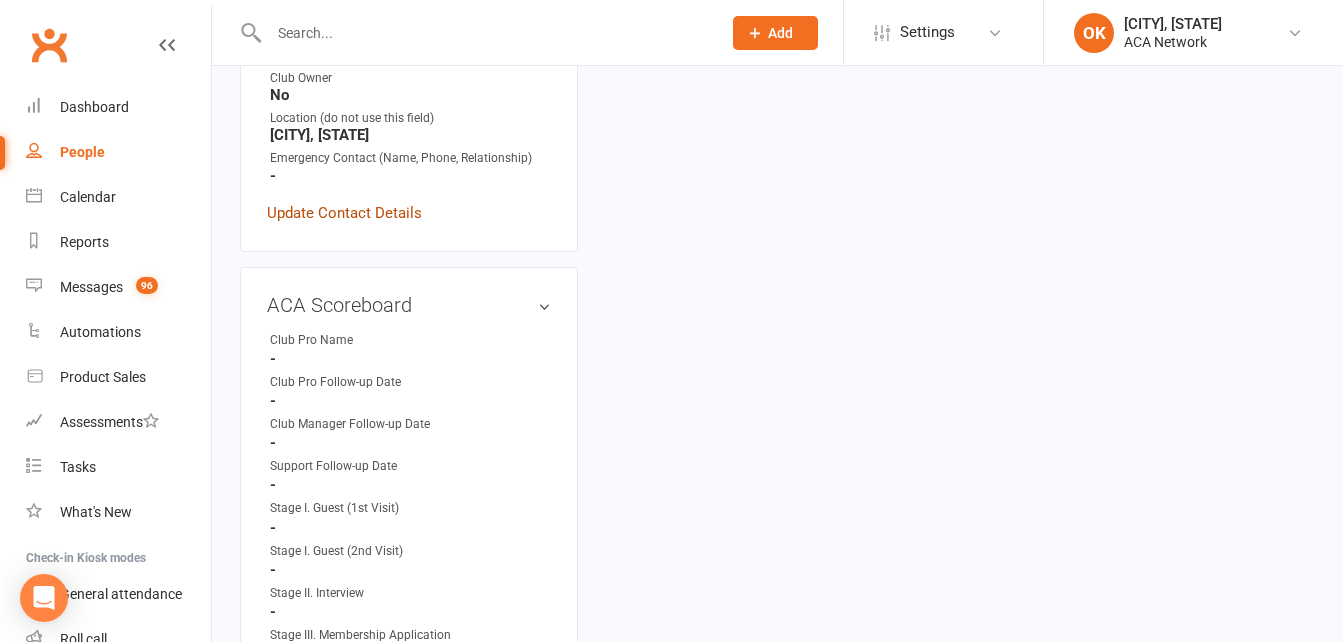 click on "Update Contact Details" at bounding box center (344, 213) 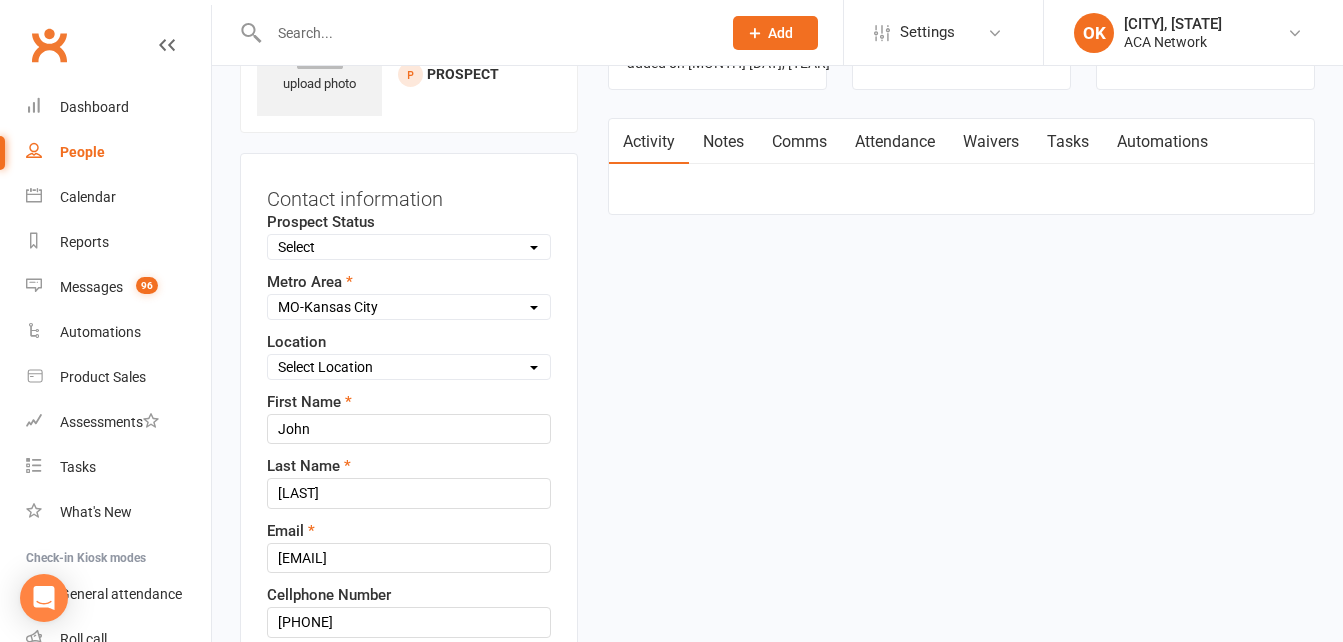 scroll, scrollTop: 94, scrollLeft: 0, axis: vertical 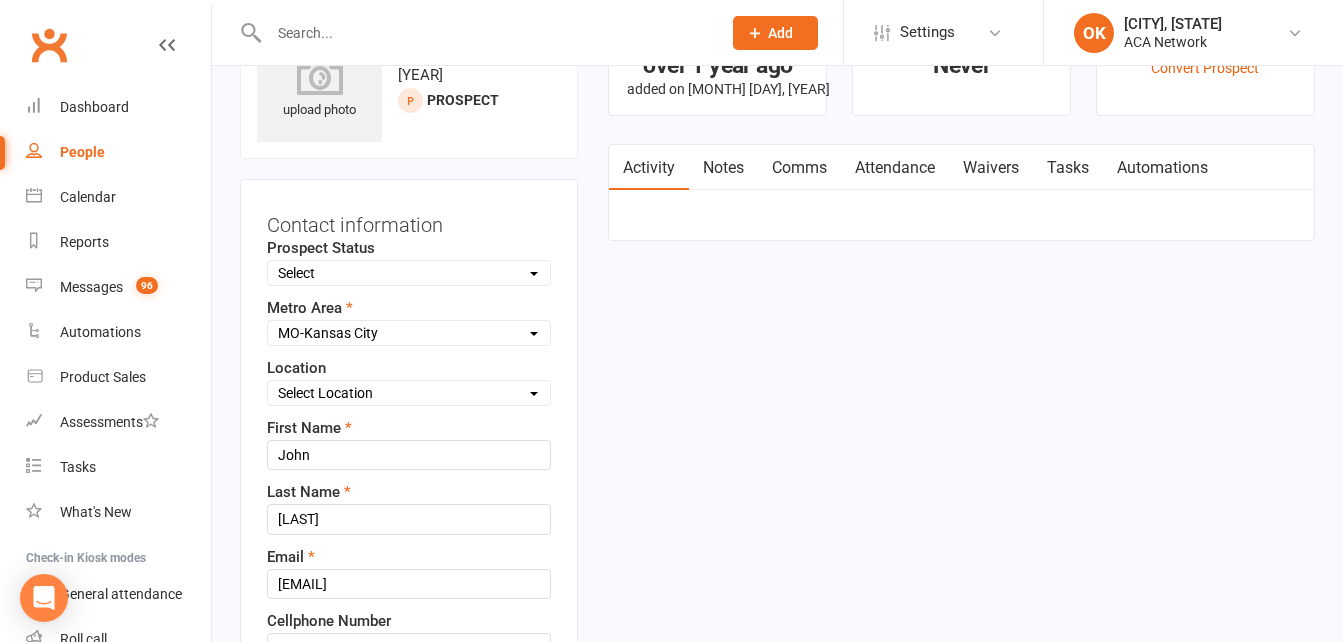 click on "Select Location ACA Global Business Club ACA Rookie Club Arlington, TX Belton, MO Bonner Springs, KS Chesterfield, MO Colorado Springs, CO Columbia, MO Ft. Collins, CO Kansas City (Downtown), MO Kansas City (North), MO Lakewood, CO Lees Summit, MO Olathe, KS Overland Park, KS Quincy, IL Reno, NV Schaumburg, IL Shawnee, KS Springfield, IL" at bounding box center [409, 393] 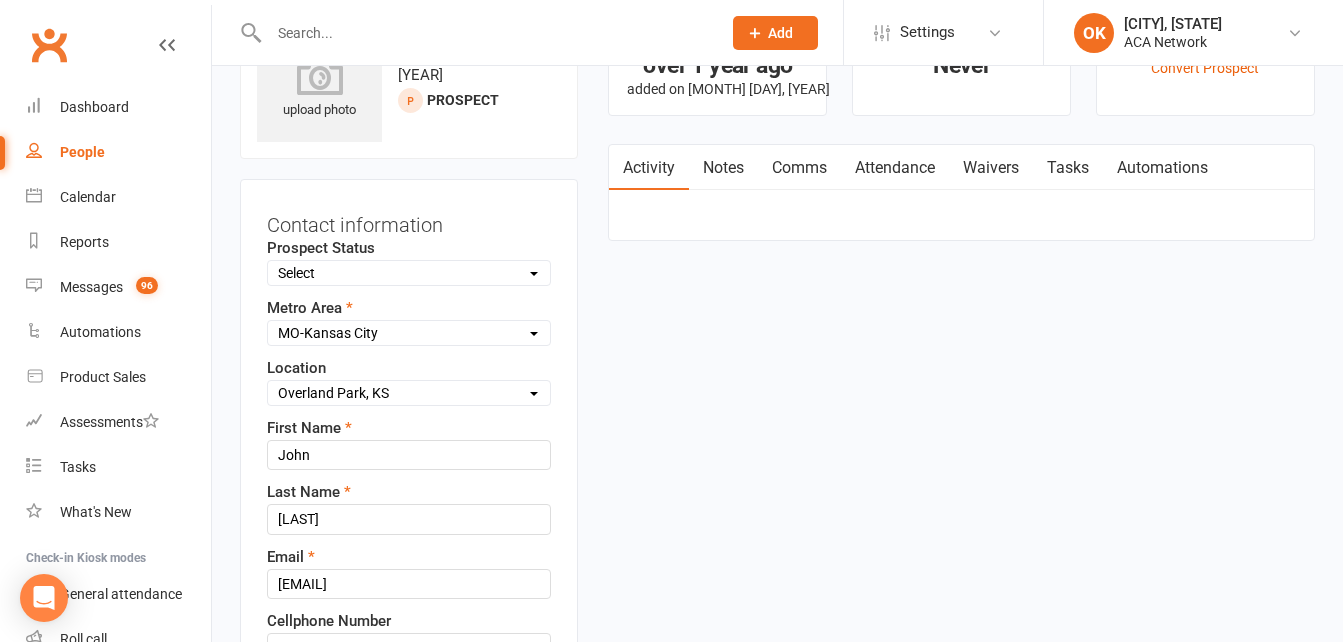 click on "Select Location ACA Global Business Club ACA Rookie Club Arlington, TX Belton, MO Bonner Springs, KS Chesterfield, MO Colorado Springs, CO Columbia, MO Ft. Collins, CO Kansas City (Downtown), MO Kansas City (North), MO Lakewood, CO Lees Summit, MO Olathe, KS Overland Park, KS Quincy, IL Reno, NV Schaumburg, IL Shawnee, KS Springfield, IL" at bounding box center (409, 393) 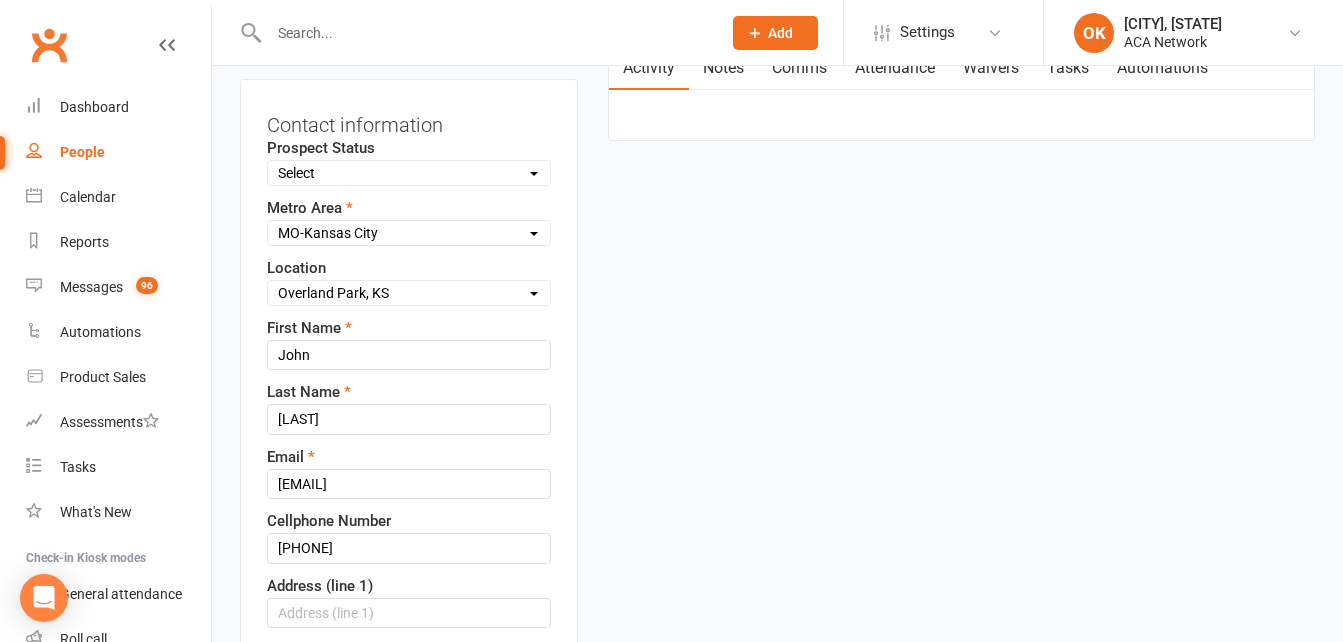 click on "Select Lead Guest Interview Not Interested" at bounding box center [409, 173] 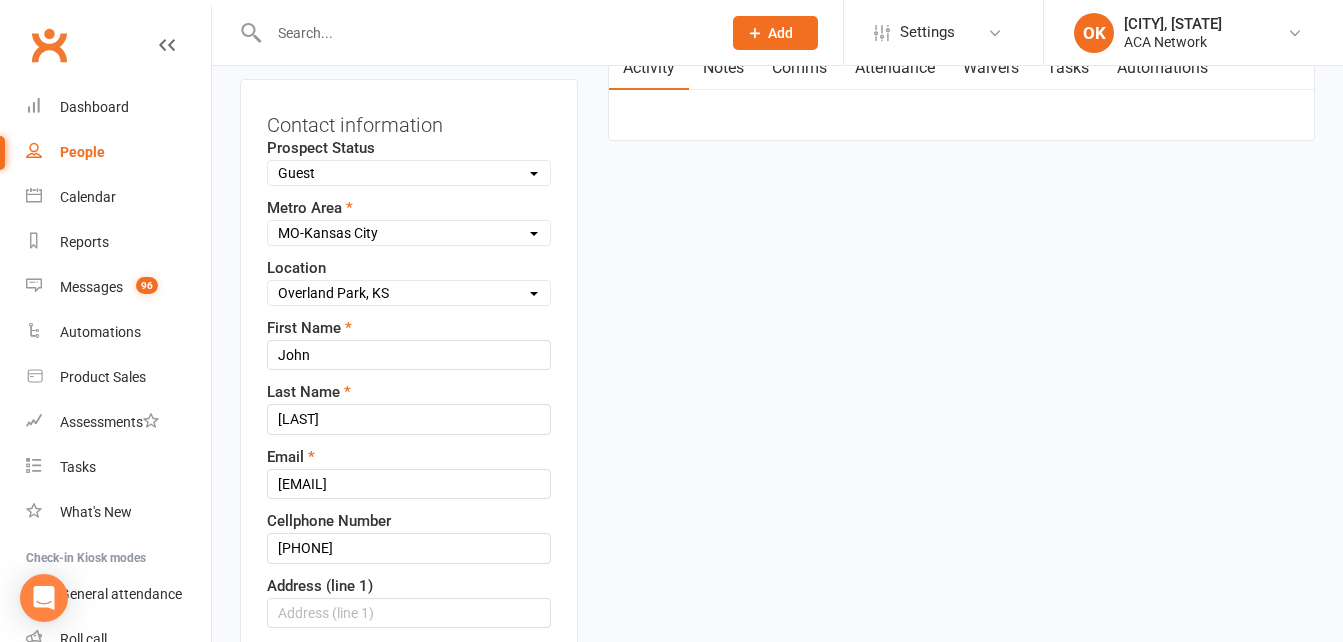 click on "Select Lead Guest Interview Not Interested" at bounding box center [409, 173] 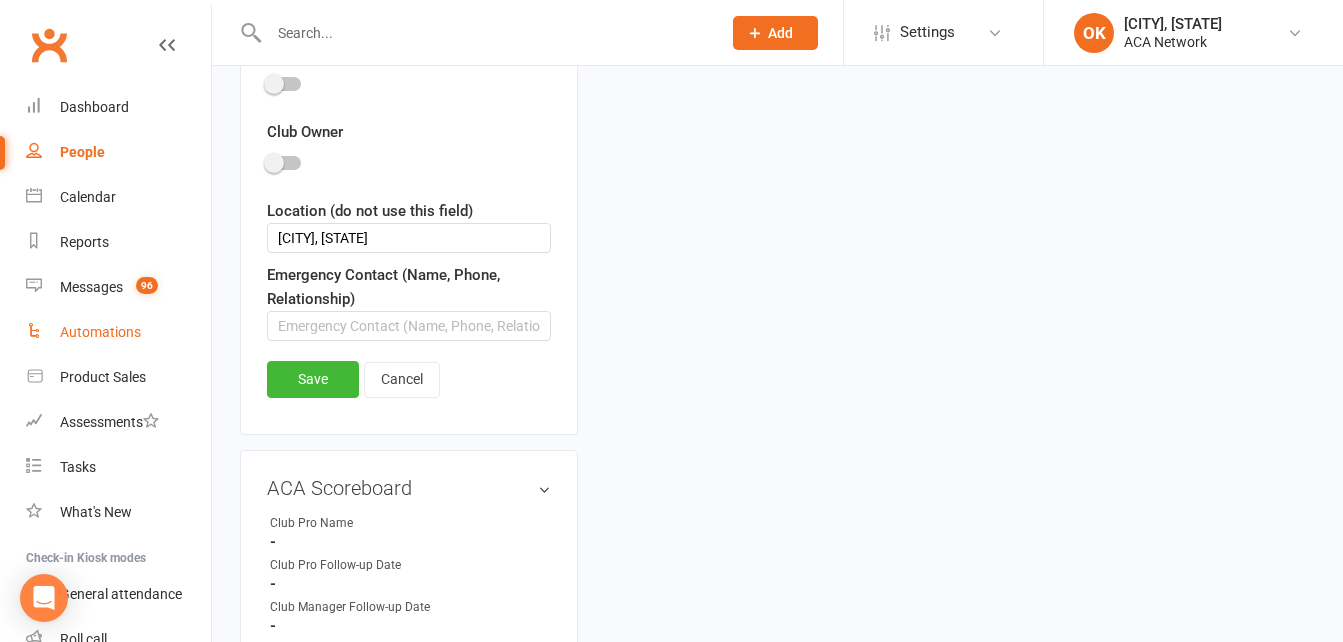 scroll, scrollTop: 1494, scrollLeft: 0, axis: vertical 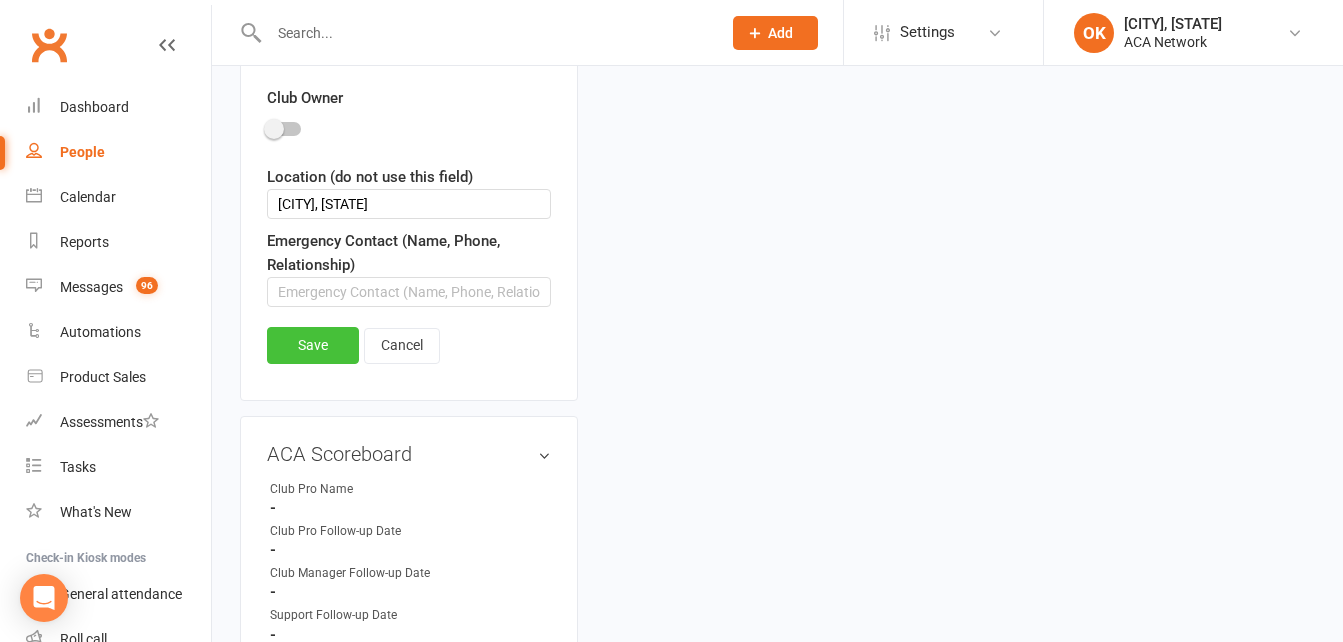 click on "Save" at bounding box center [313, 345] 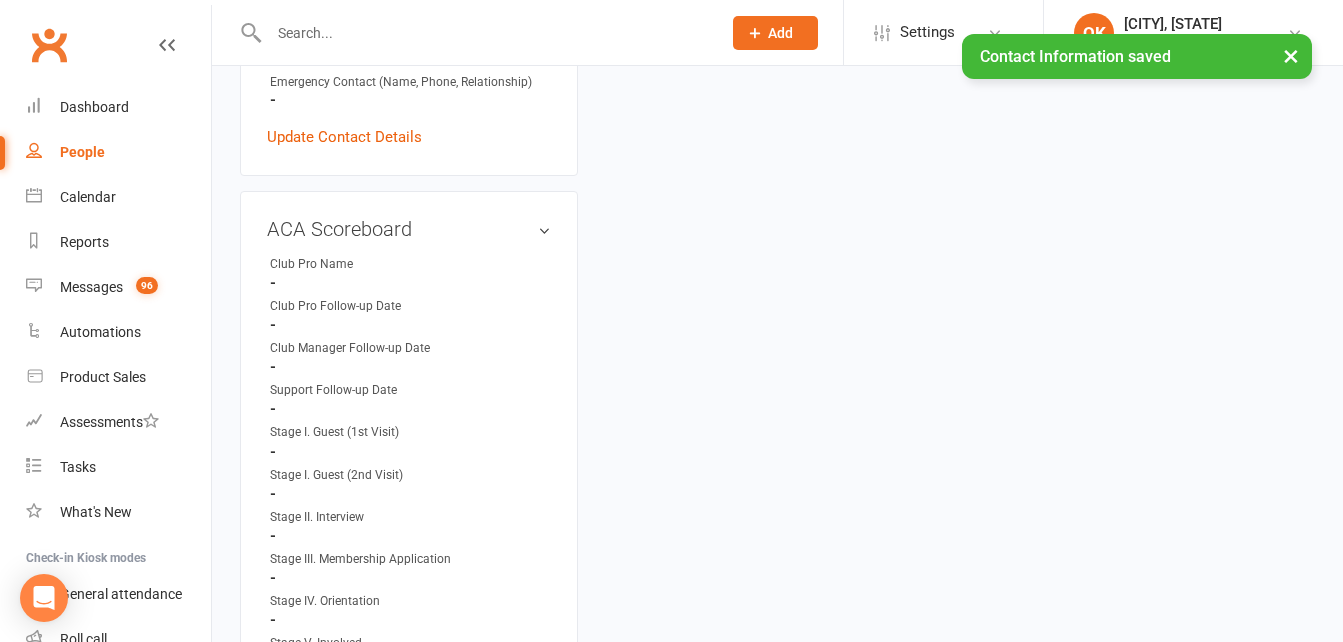 scroll, scrollTop: 694, scrollLeft: 0, axis: vertical 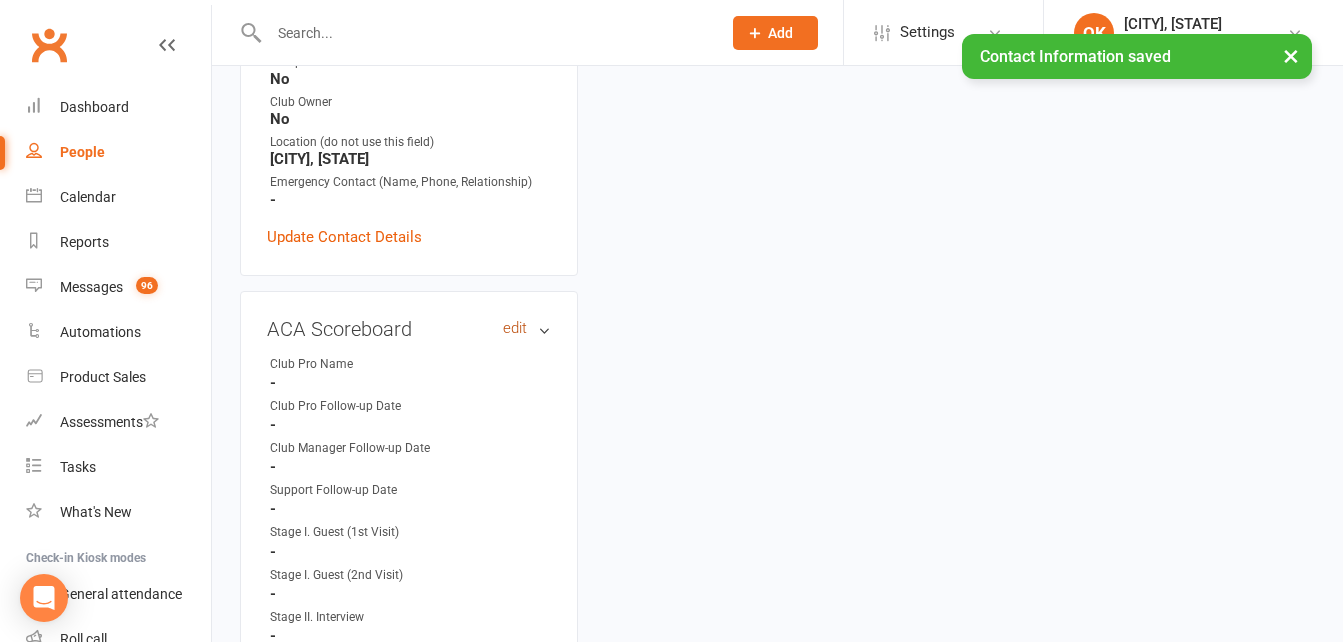 click on "edit" at bounding box center [515, 328] 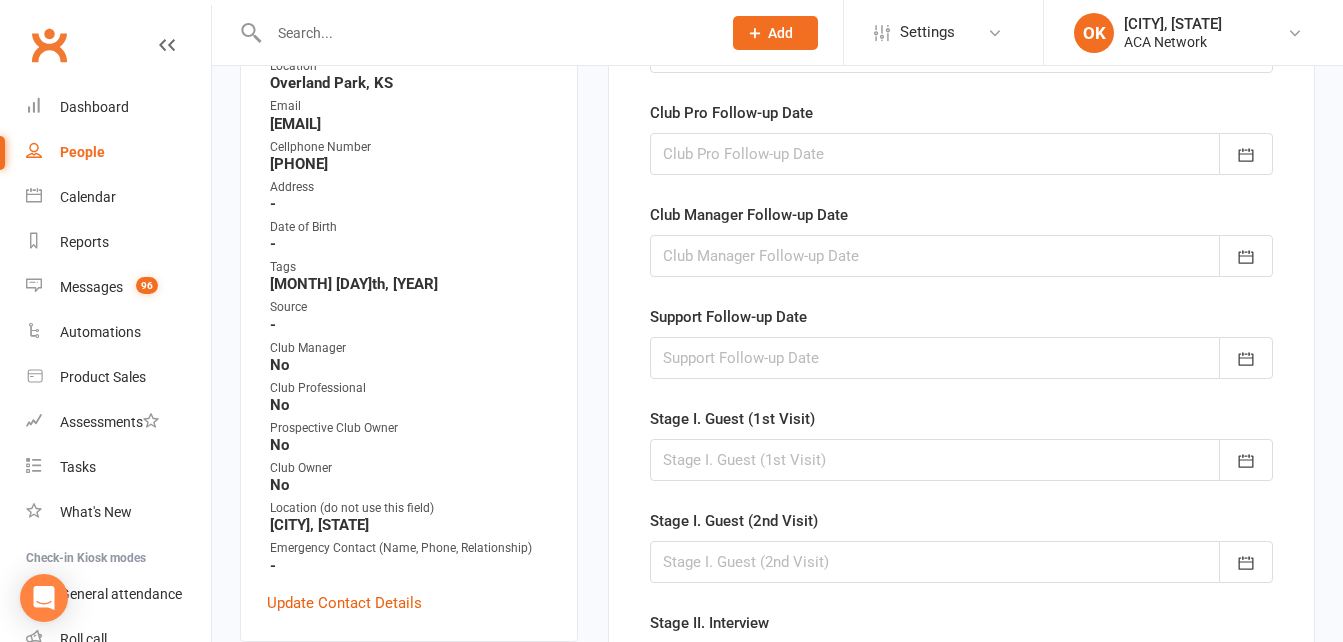 scroll, scrollTop: 138, scrollLeft: 0, axis: vertical 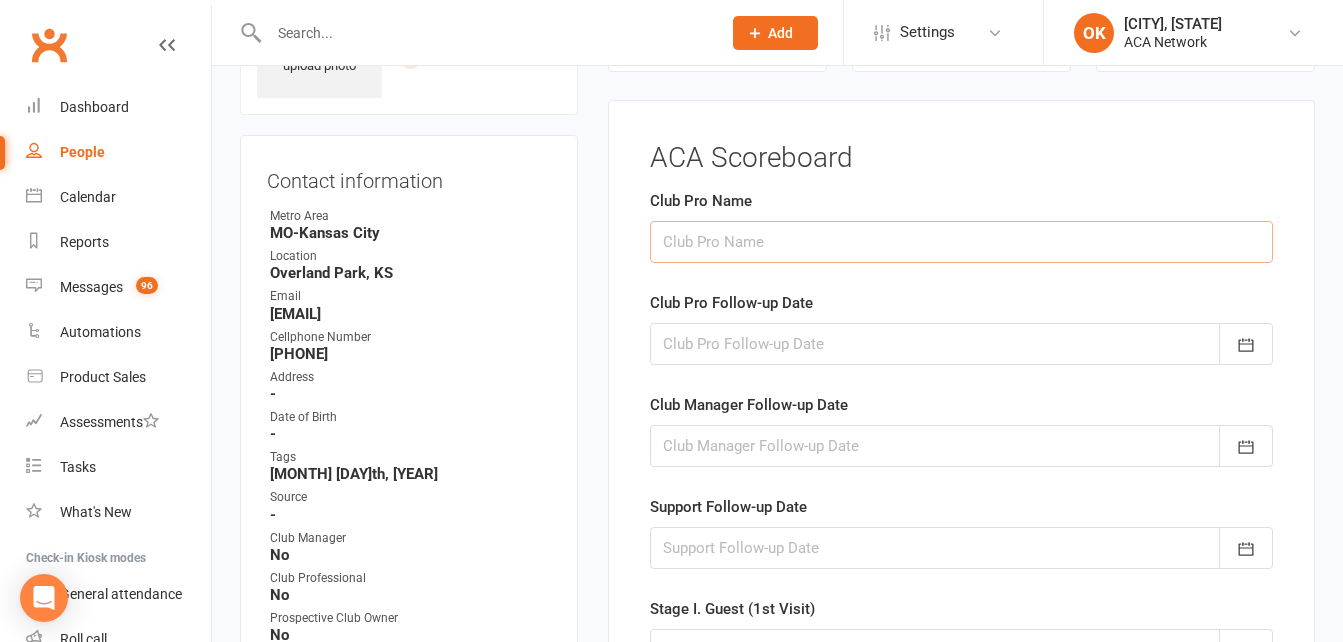 click at bounding box center [961, 242] 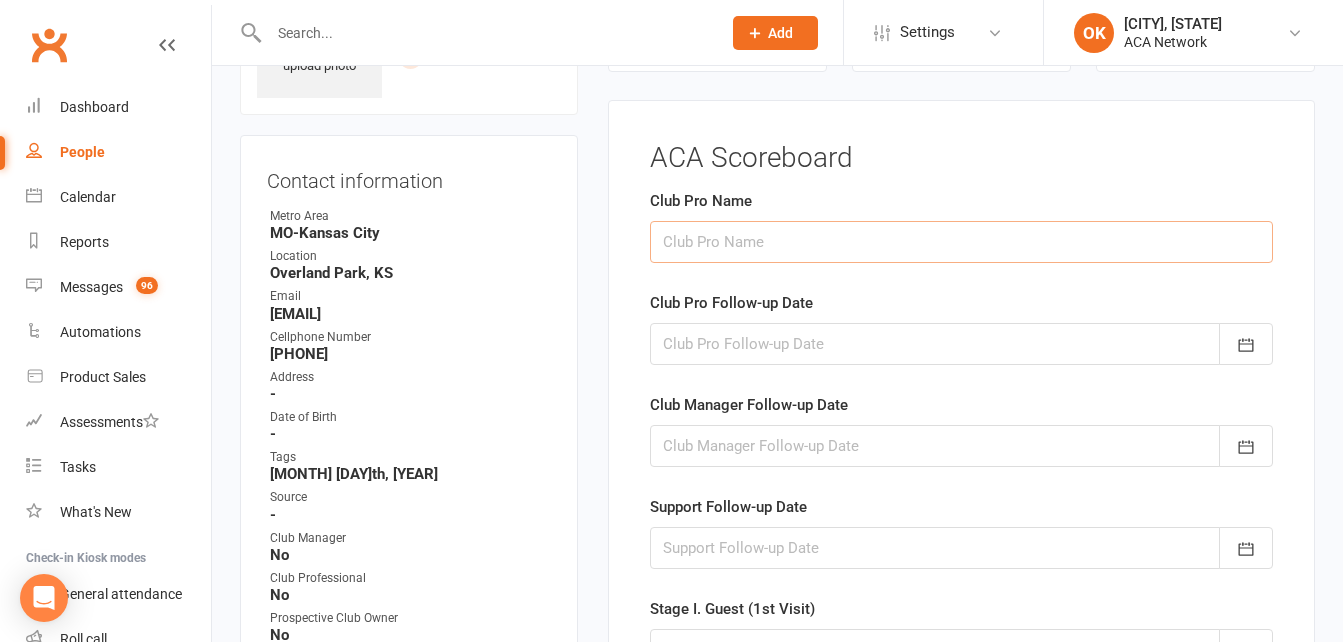 type on "[FIRST] [LAST]" 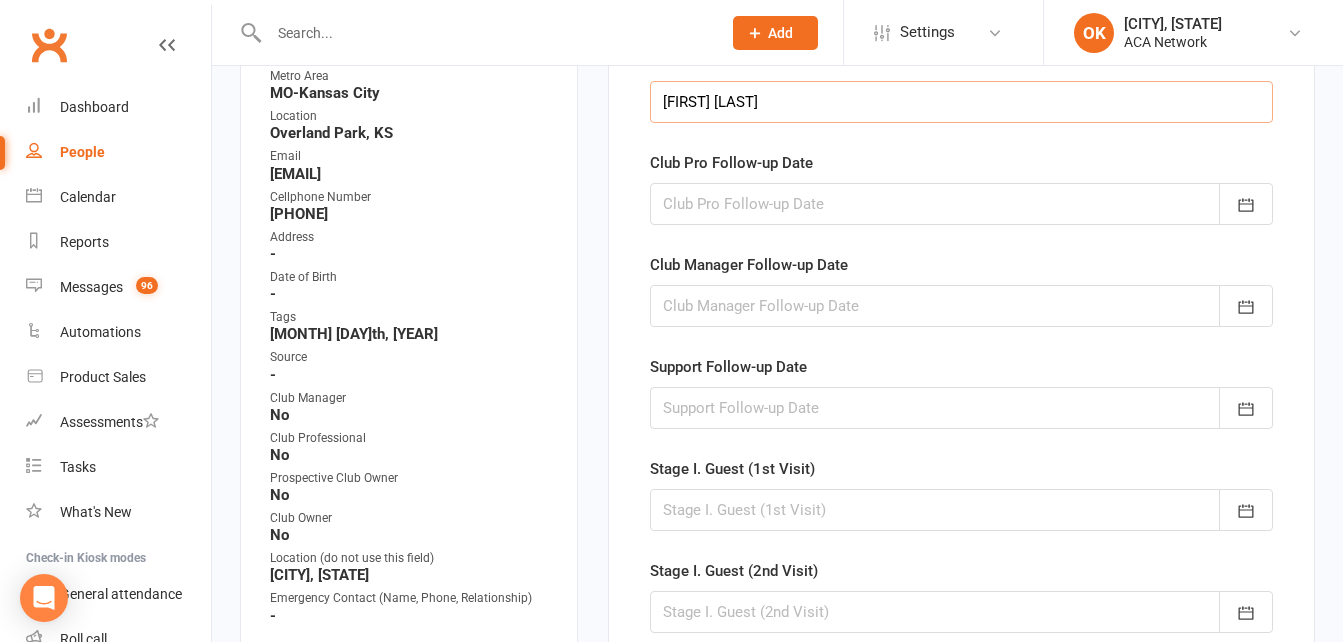 scroll, scrollTop: 338, scrollLeft: 0, axis: vertical 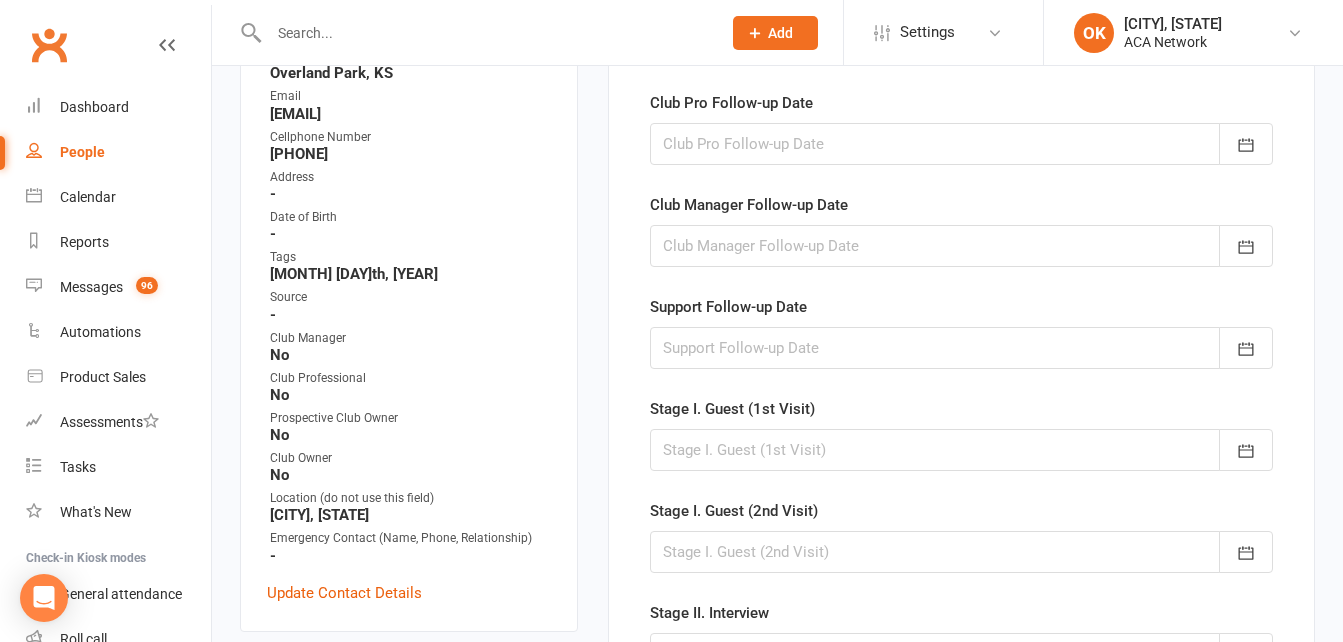 click at bounding box center [961, 246] 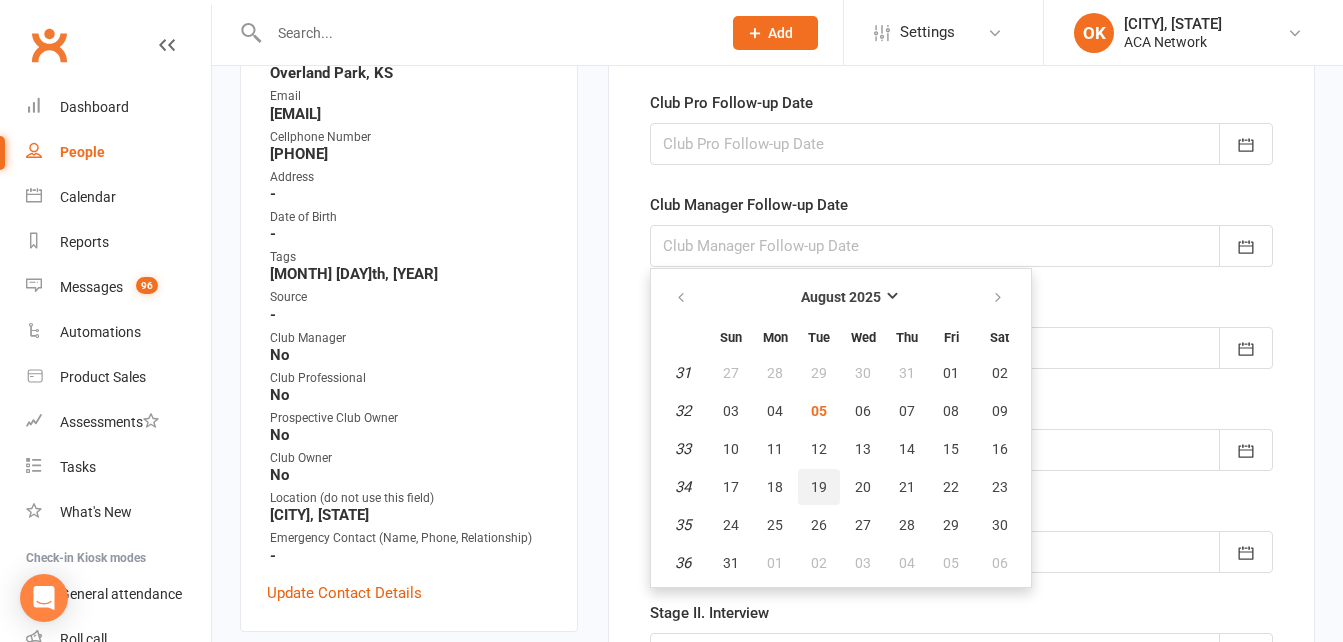 click on "19" at bounding box center (819, 487) 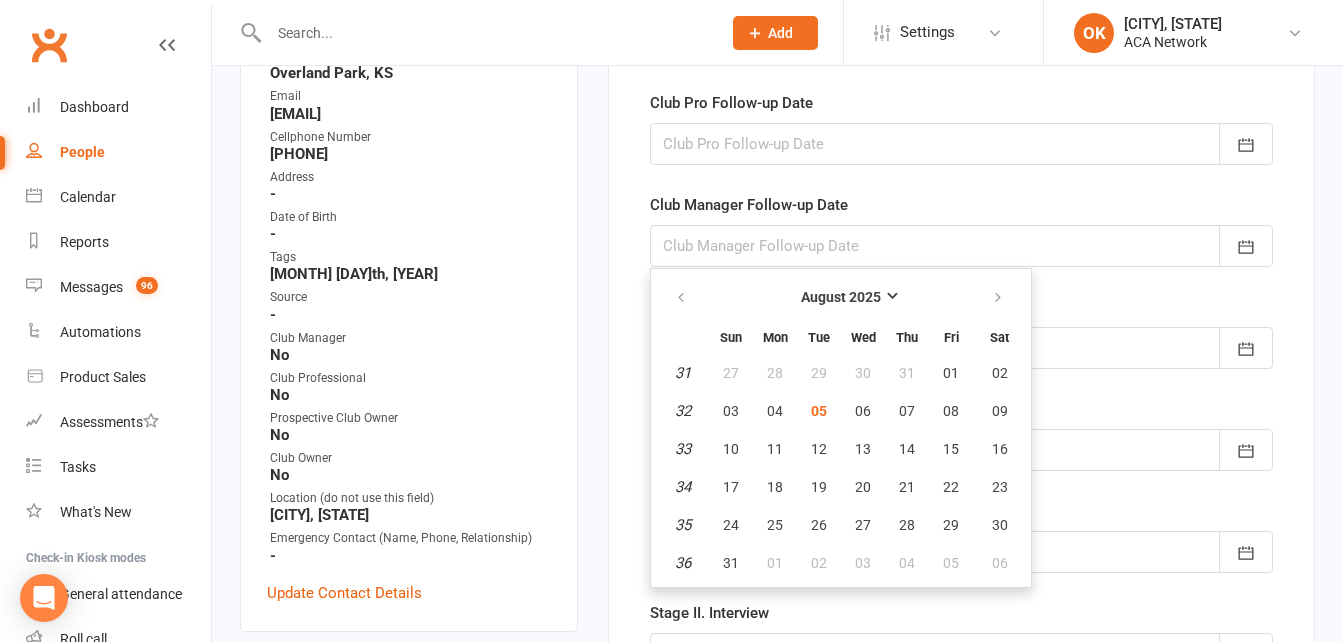 type on "19 Aug 2025" 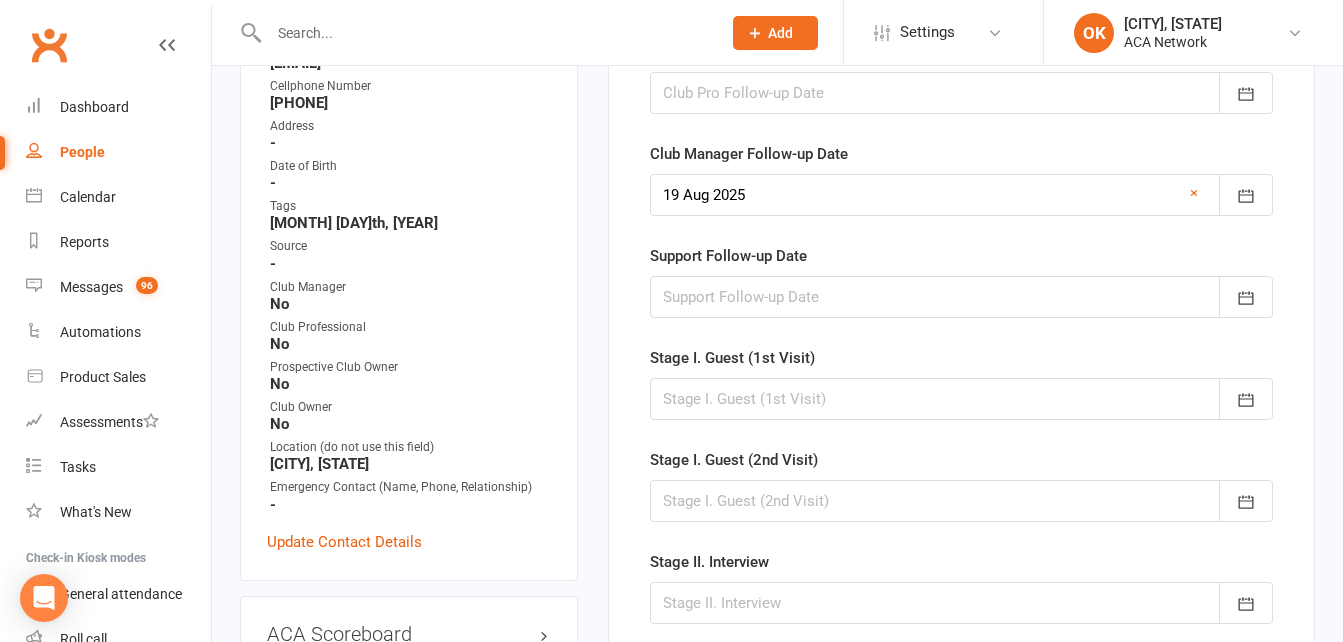 scroll, scrollTop: 438, scrollLeft: 0, axis: vertical 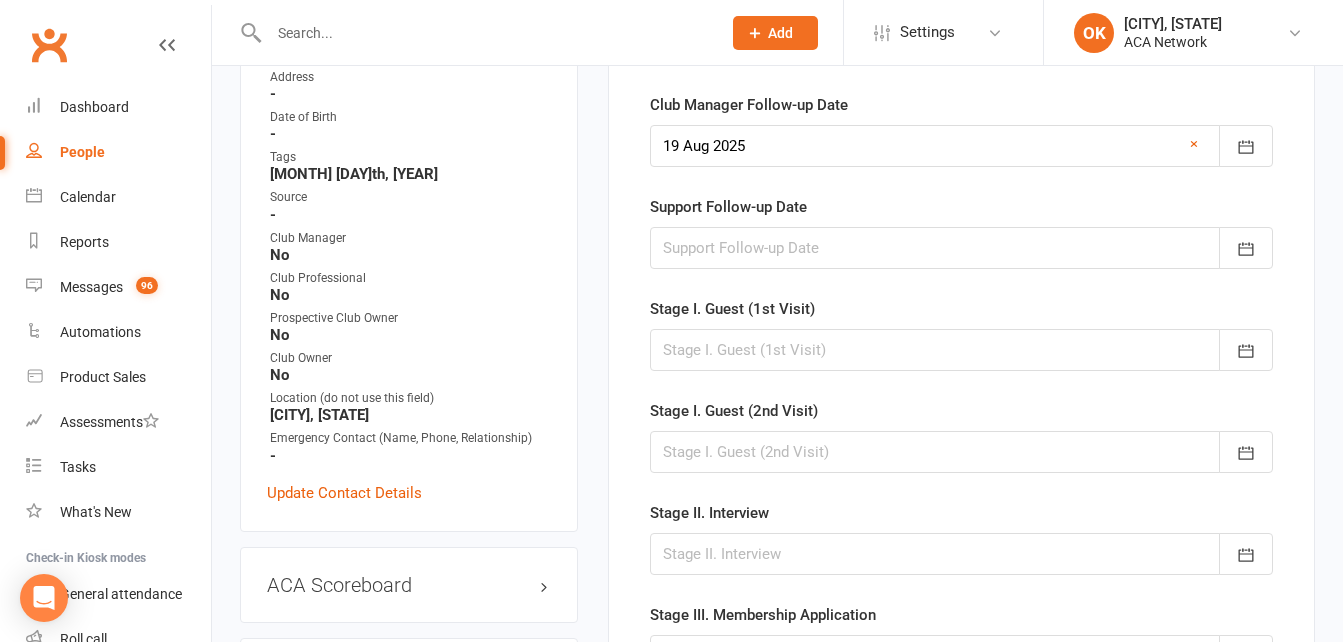 click at bounding box center (961, 350) 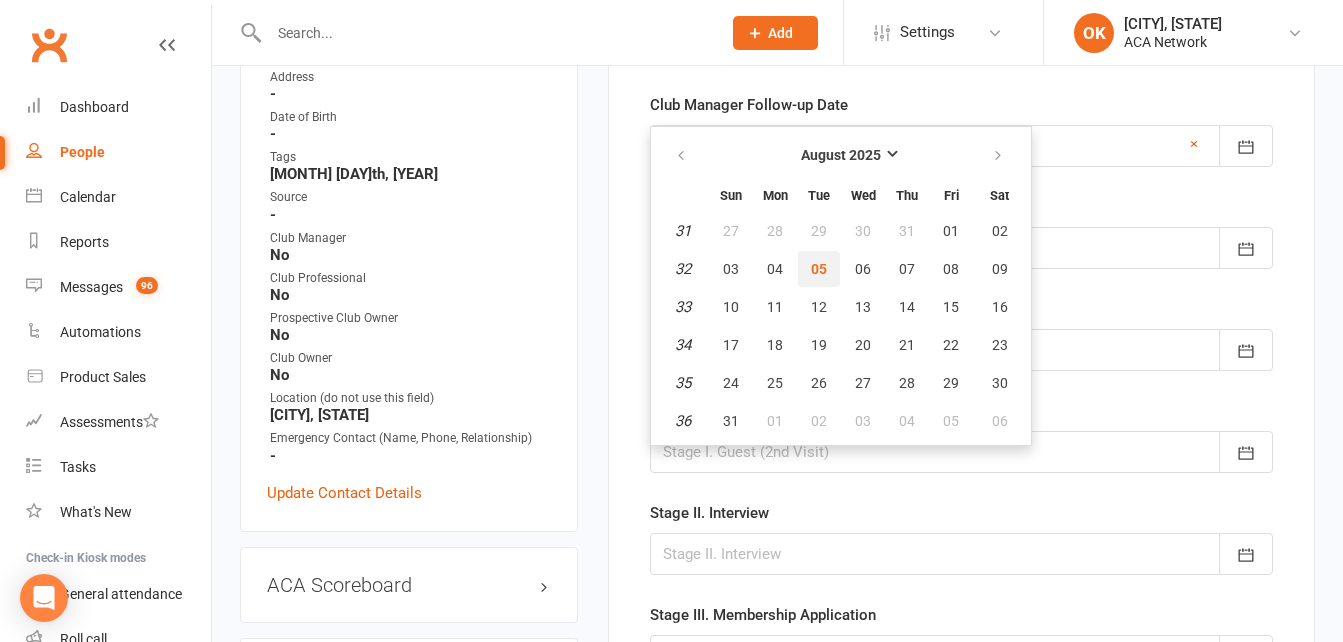 click on "05" at bounding box center [819, 269] 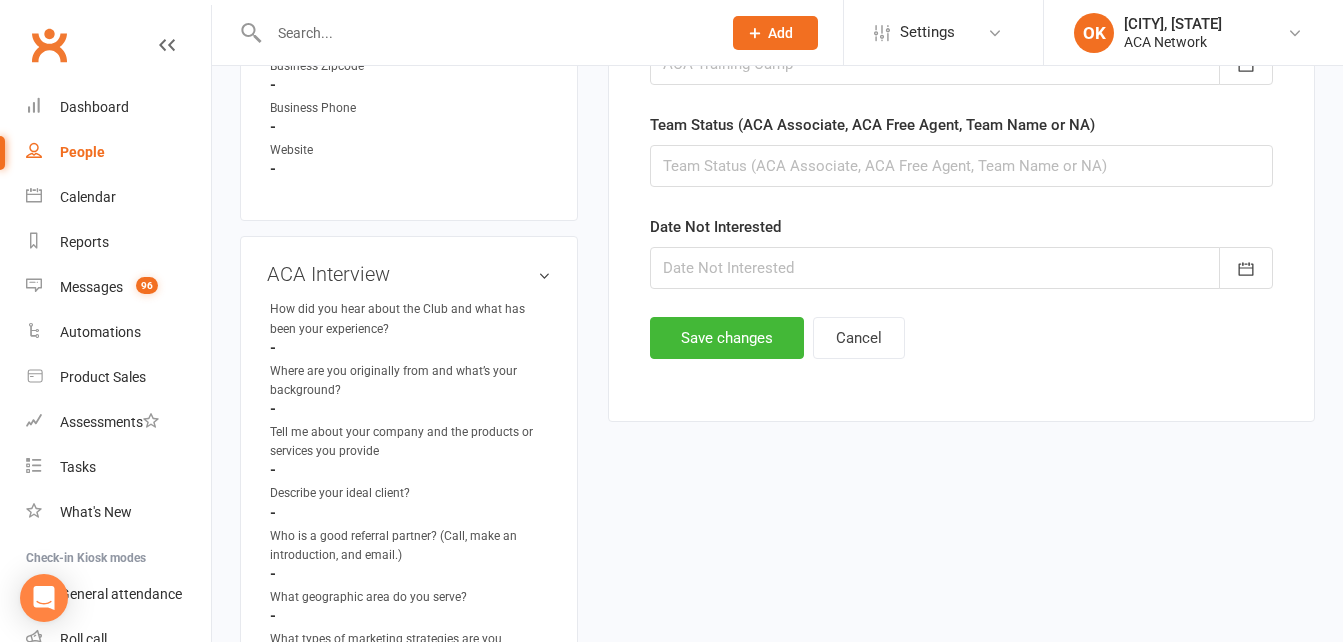 scroll, scrollTop: 1338, scrollLeft: 0, axis: vertical 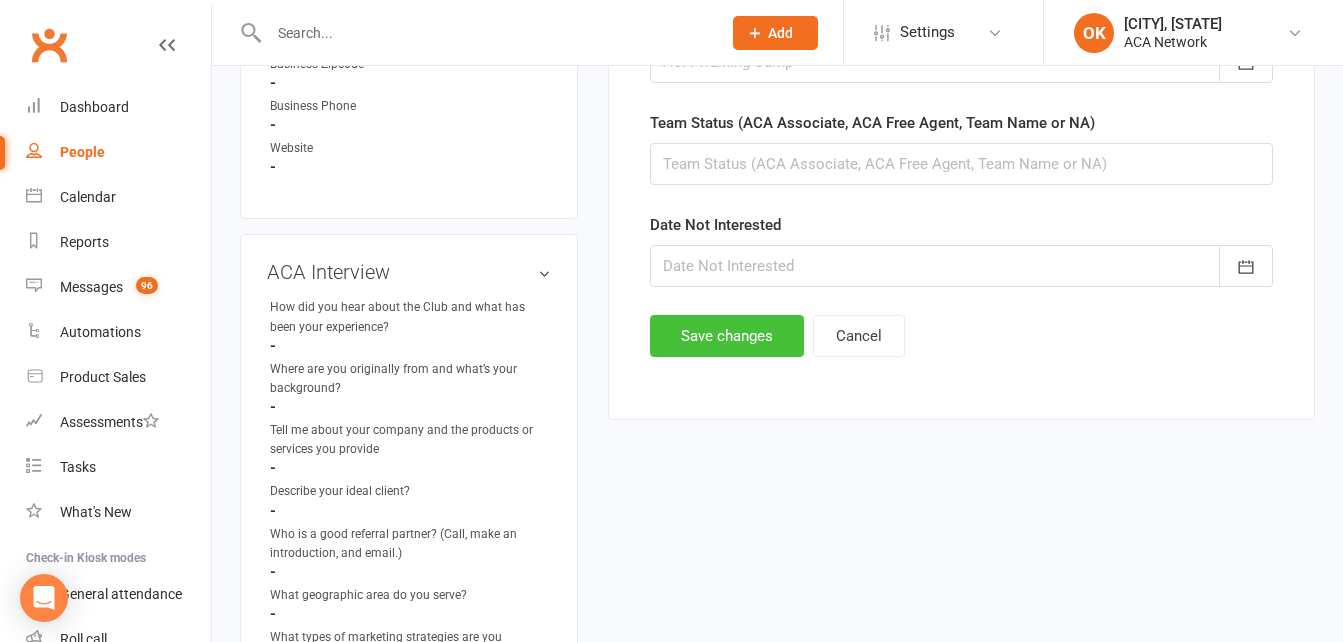 click on "Save changes" at bounding box center [727, 336] 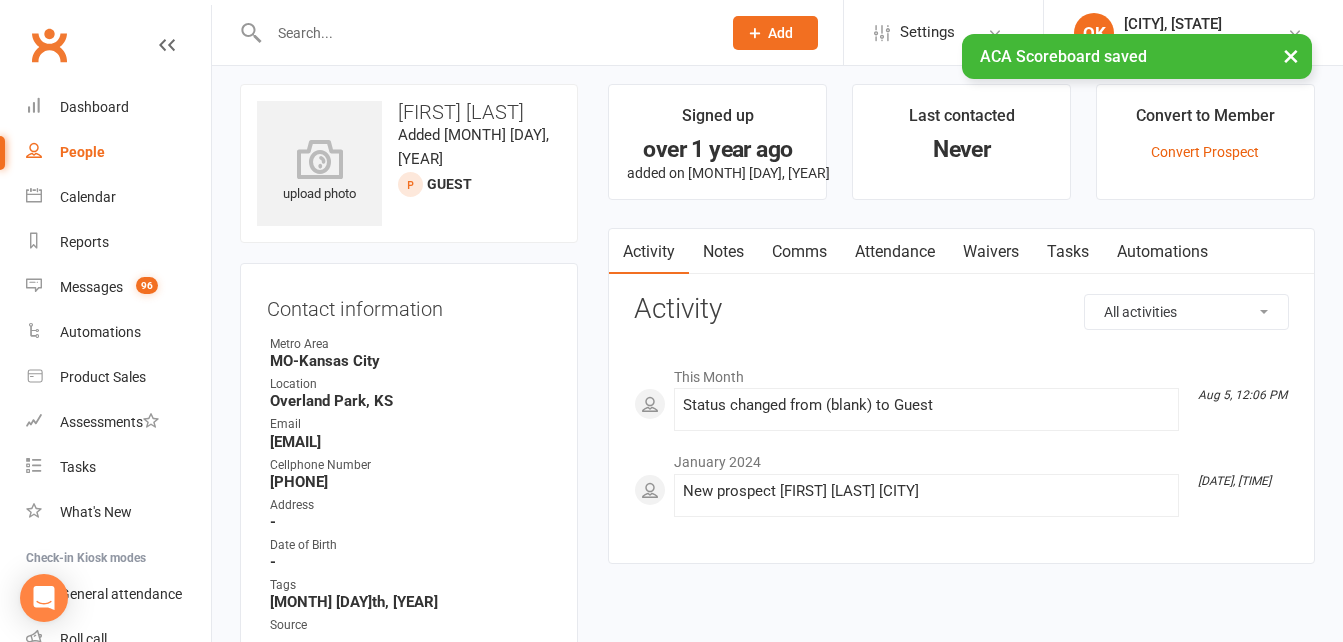 scroll, scrollTop: 0, scrollLeft: 0, axis: both 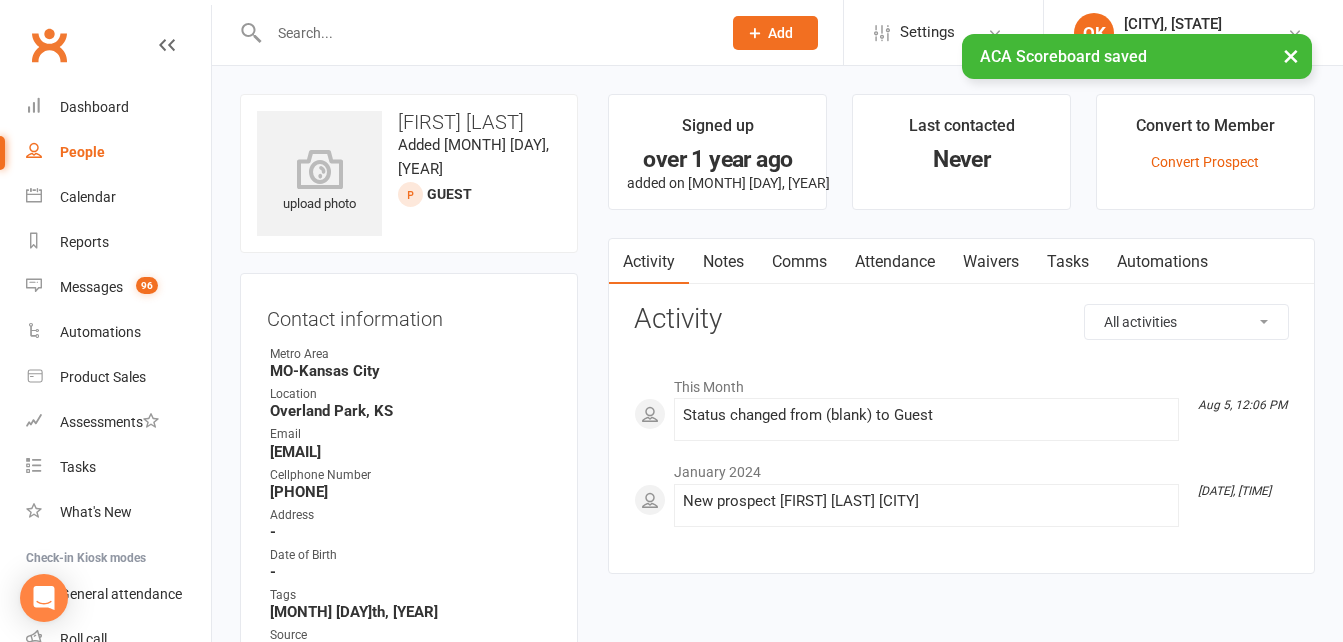 click on "Notes" at bounding box center [723, 262] 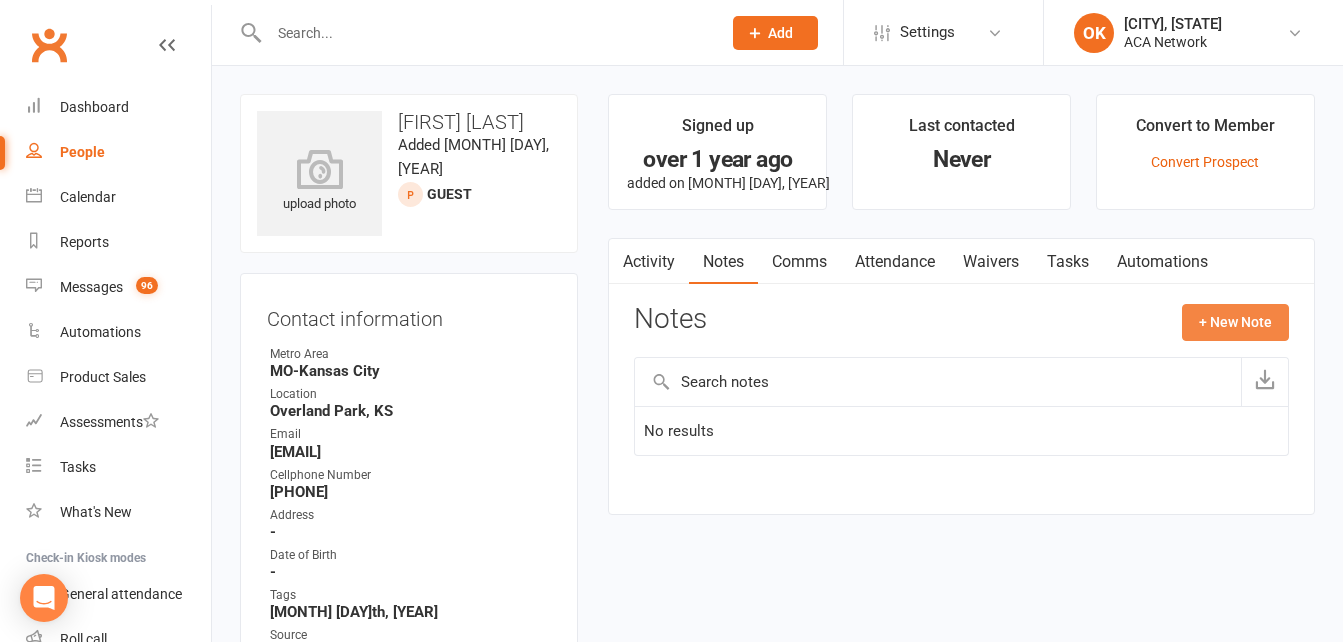 click on "+ New Note" at bounding box center [1235, 322] 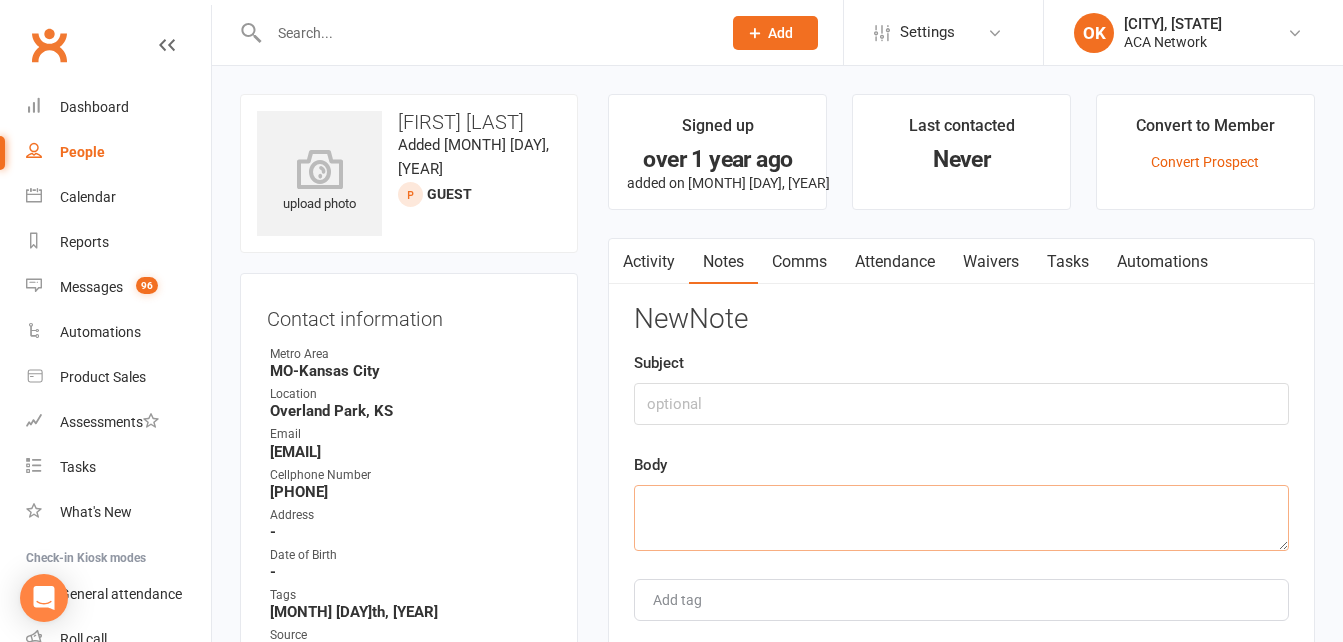 click at bounding box center (961, 518) 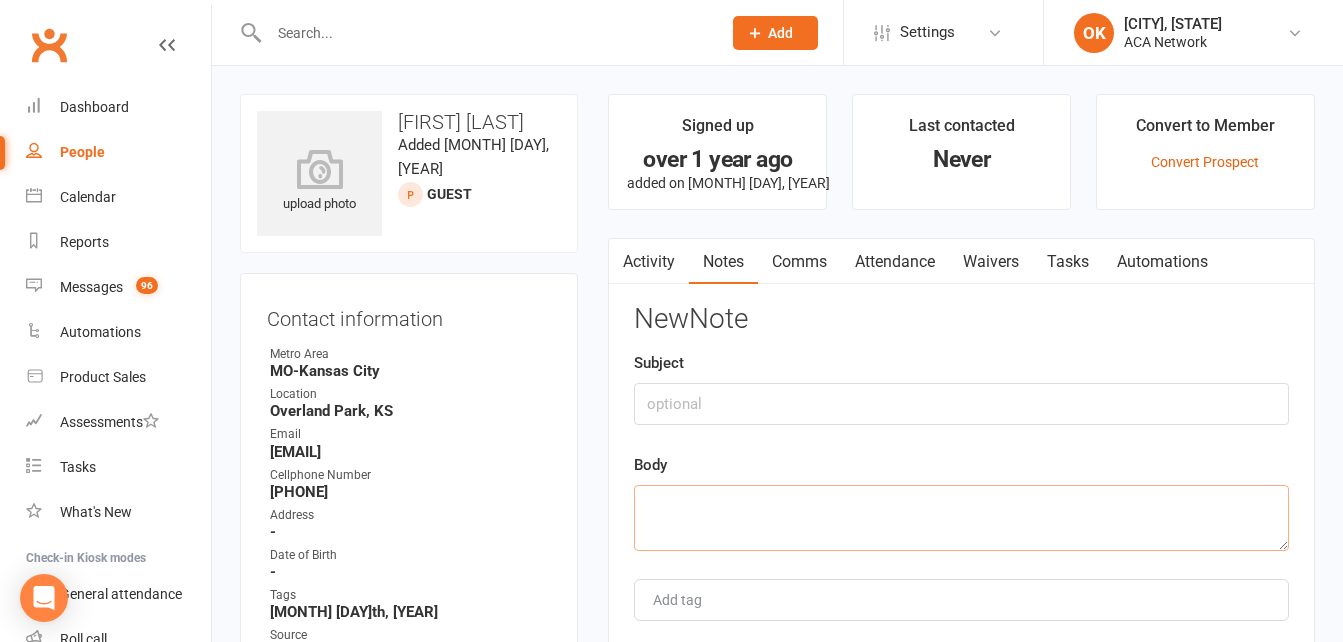 type on "a" 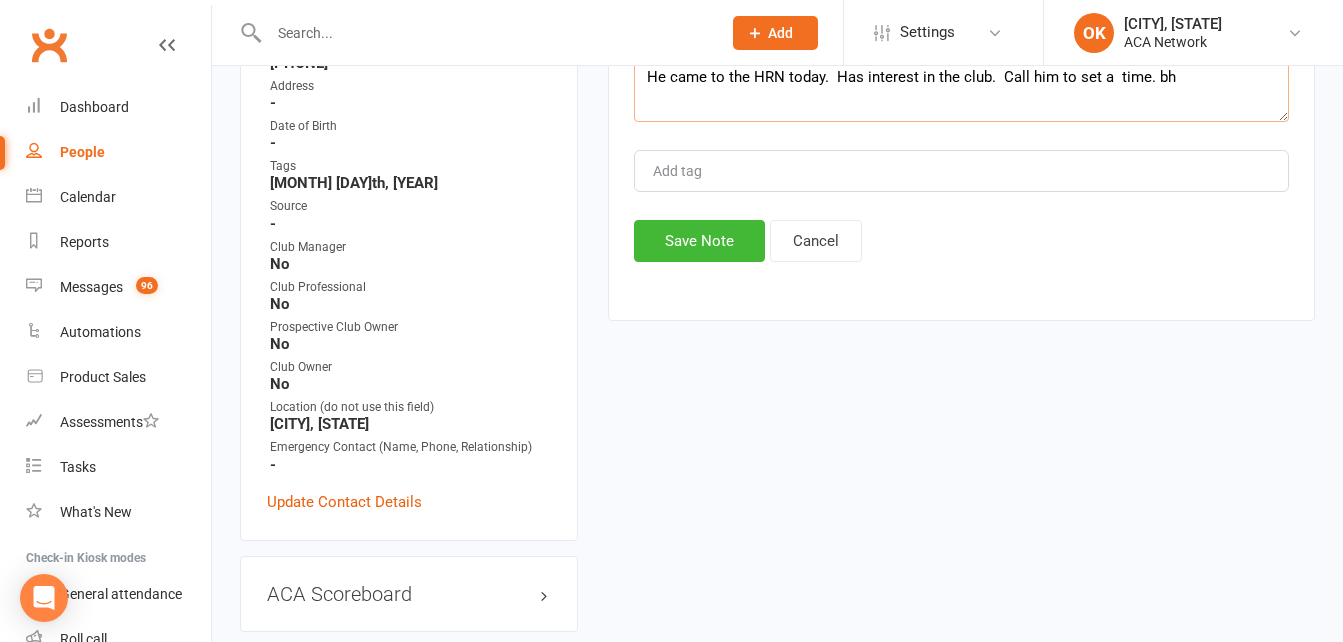 scroll, scrollTop: 413, scrollLeft: 0, axis: vertical 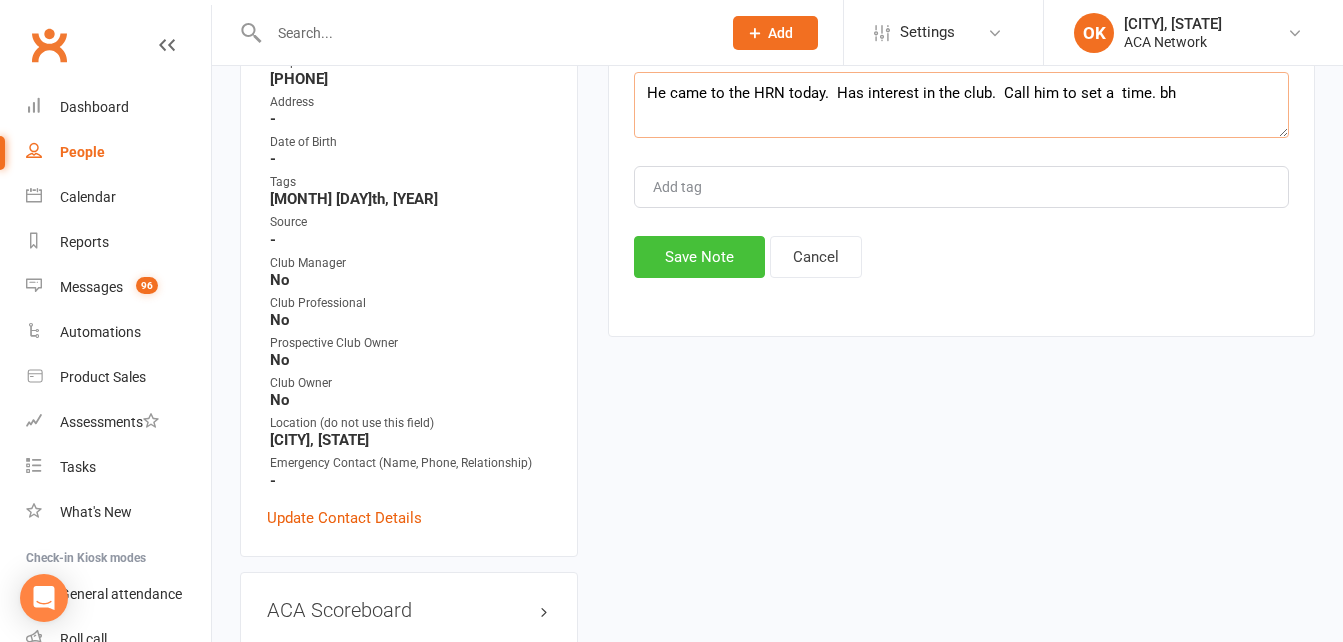 type on "He came to the HRN today.  Has interest in the club.  Call him to set a  time. bh" 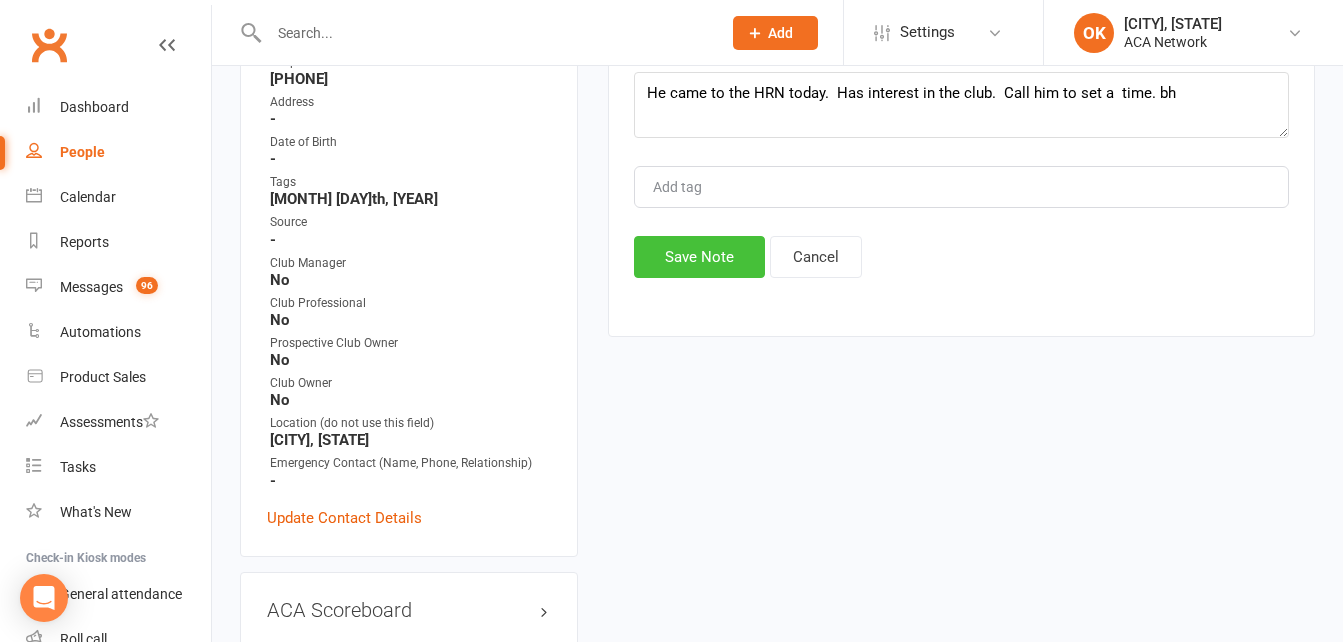 click on "Save Note" at bounding box center [699, 257] 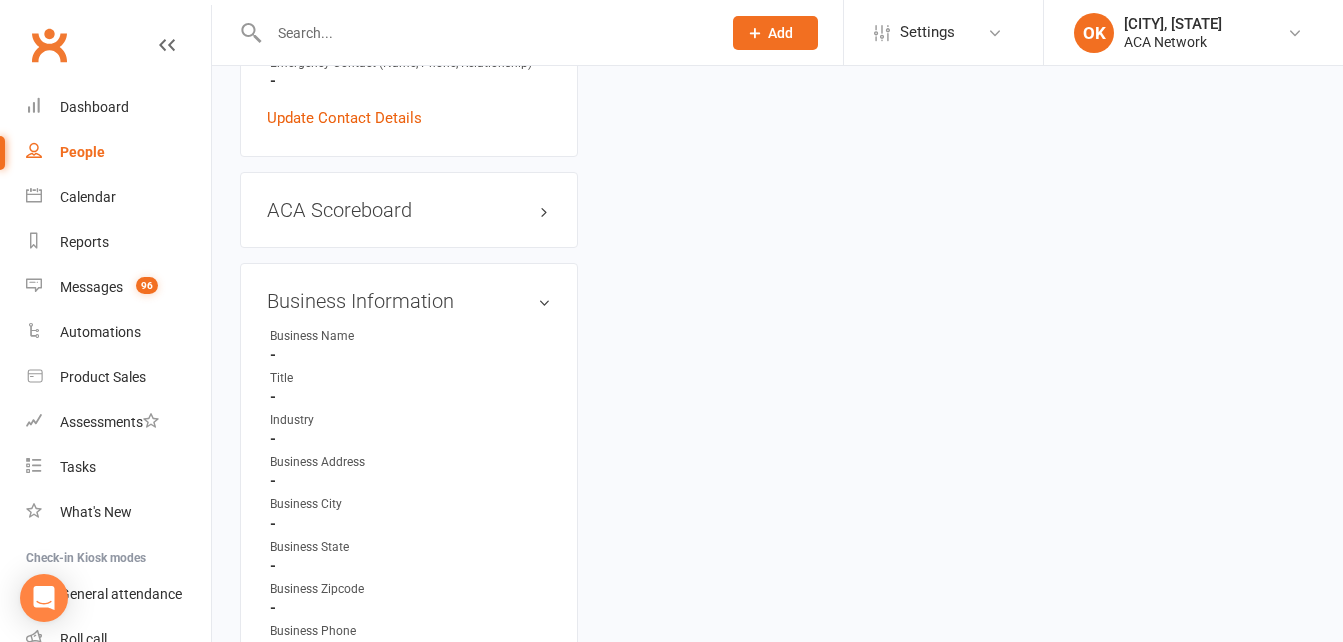 scroll, scrollTop: 713, scrollLeft: 0, axis: vertical 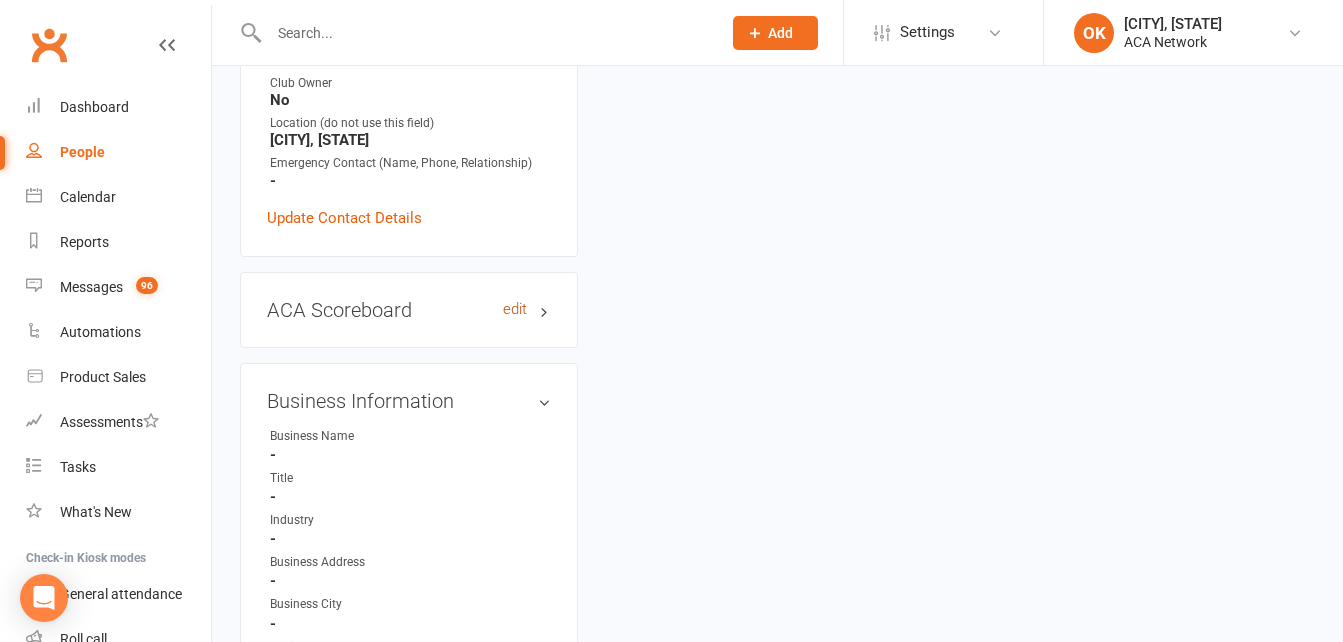 click on "edit" at bounding box center (515, 309) 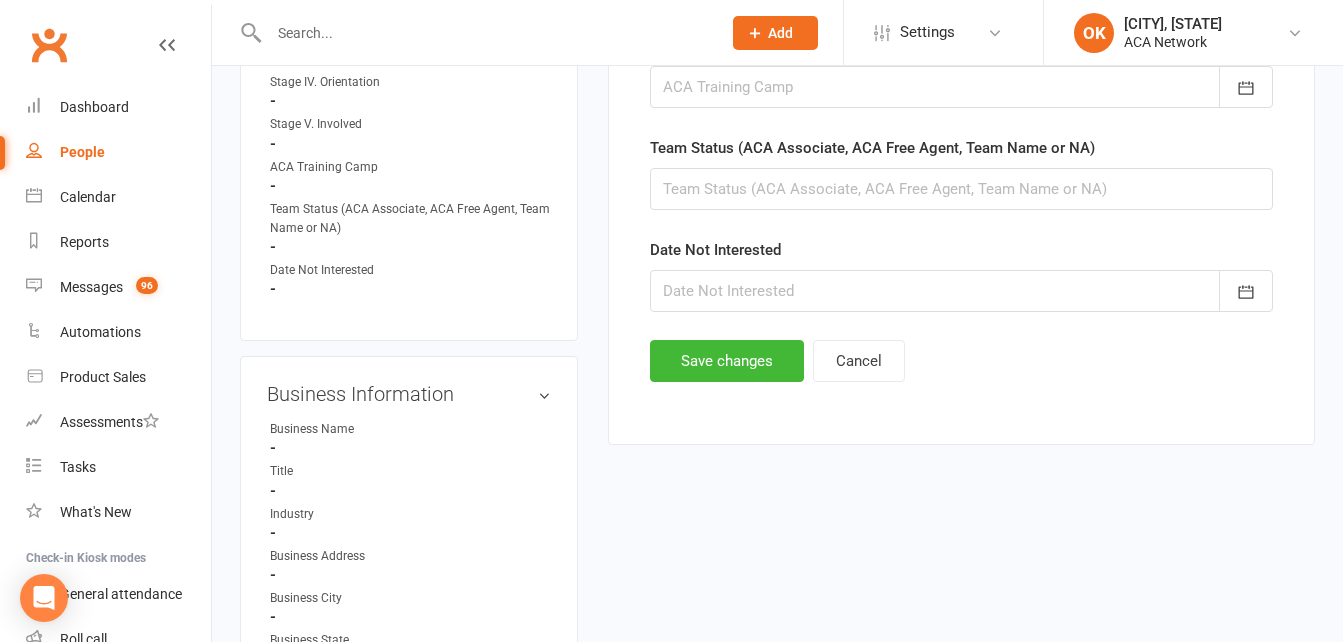 scroll, scrollTop: 1438, scrollLeft: 0, axis: vertical 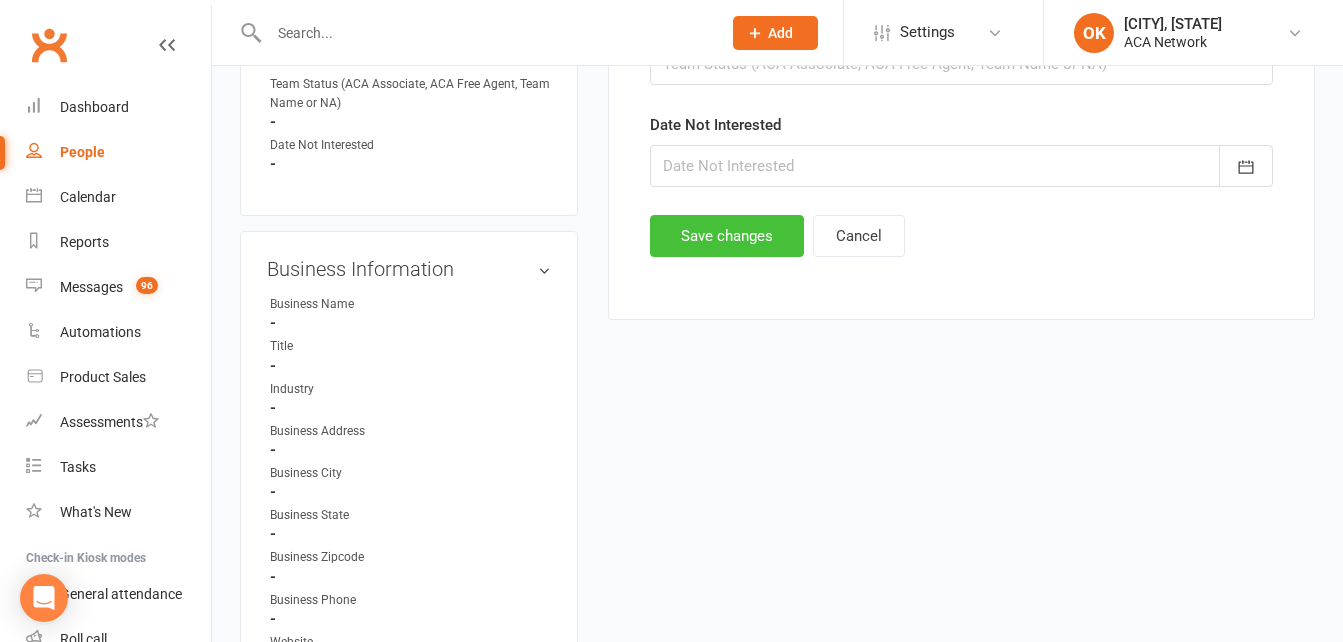 click on "Save changes" at bounding box center [727, 236] 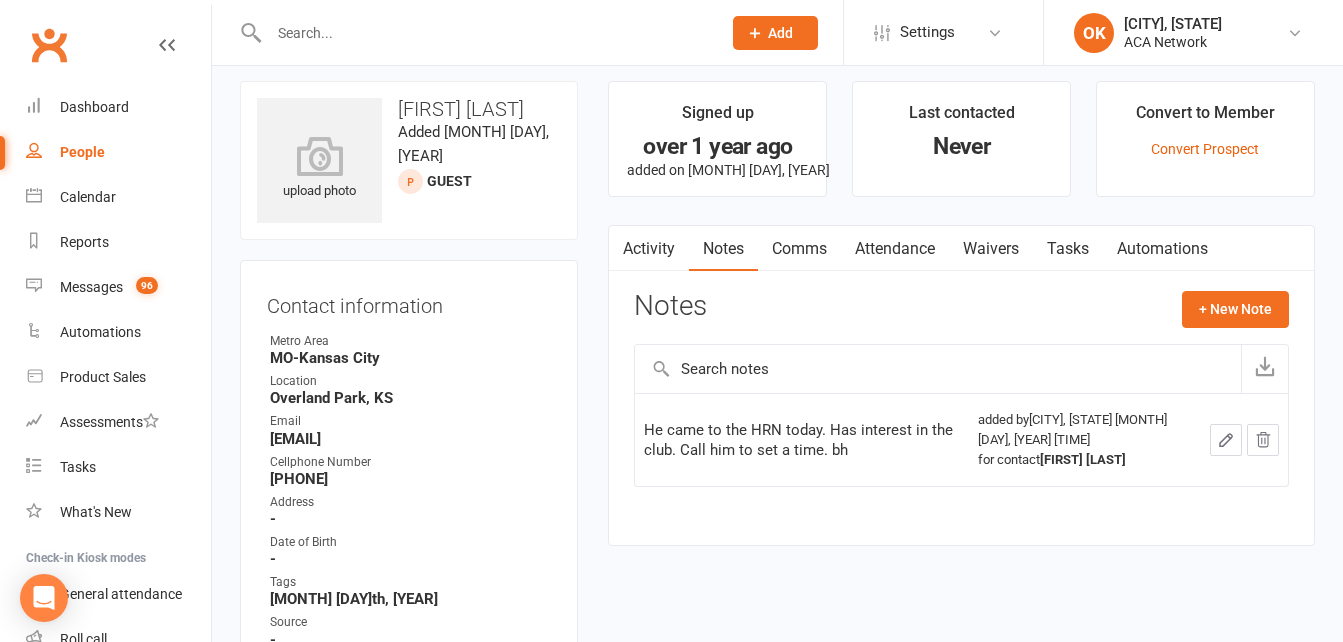 scroll, scrollTop: 0, scrollLeft: 0, axis: both 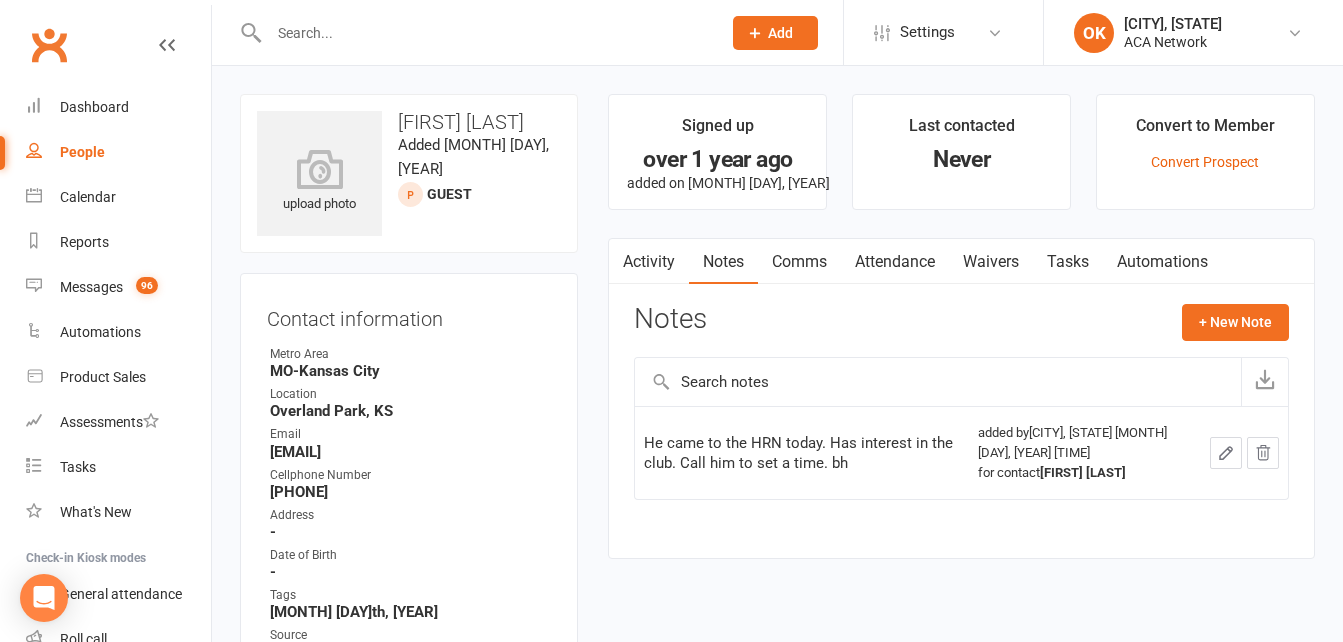 click at bounding box center (485, 33) 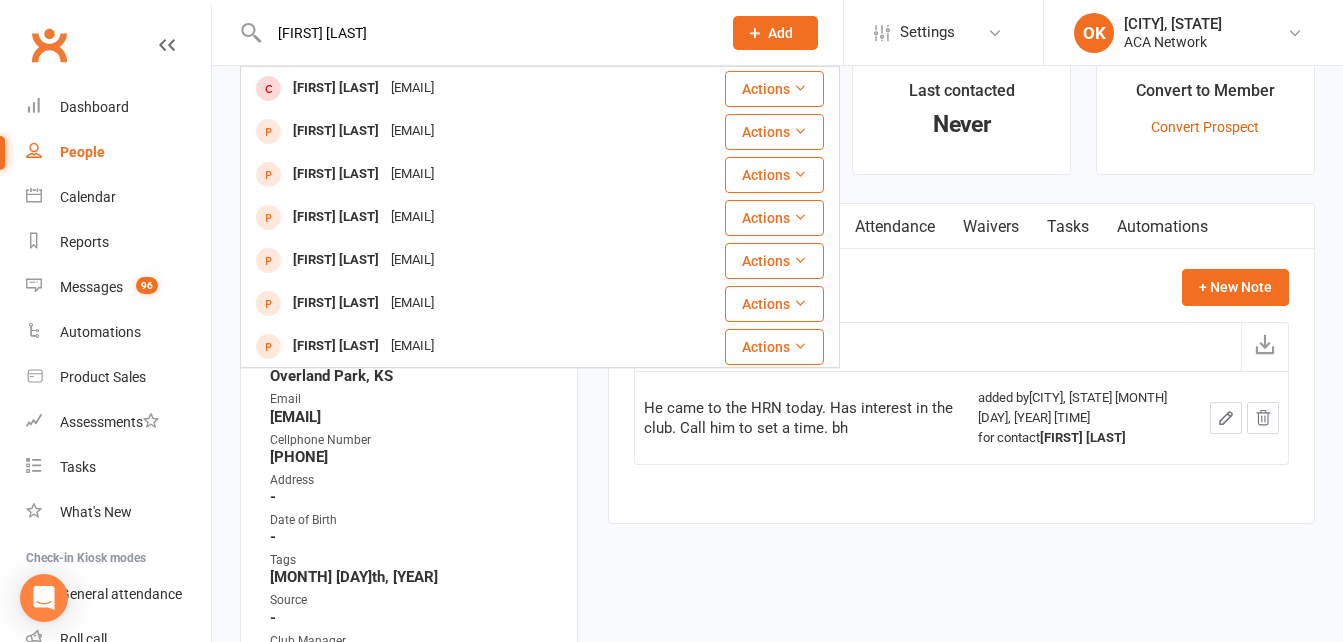 scroll, scrollTop: 0, scrollLeft: 0, axis: both 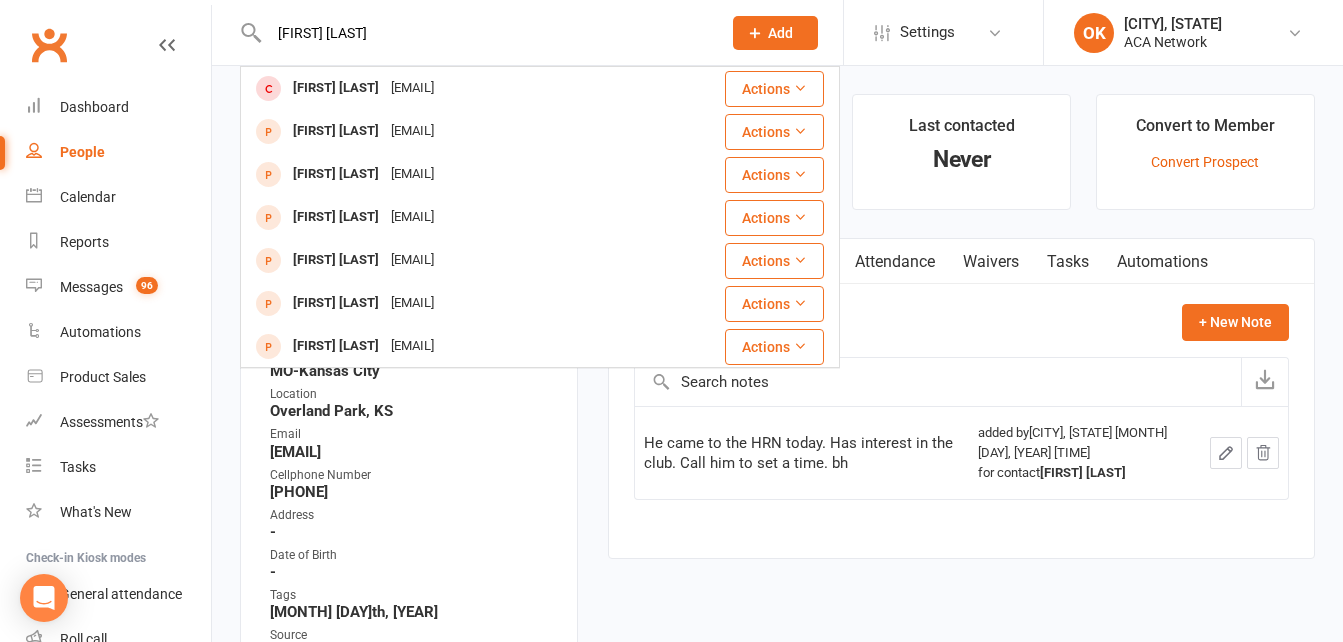 type on "[FIRST] [LAST]" 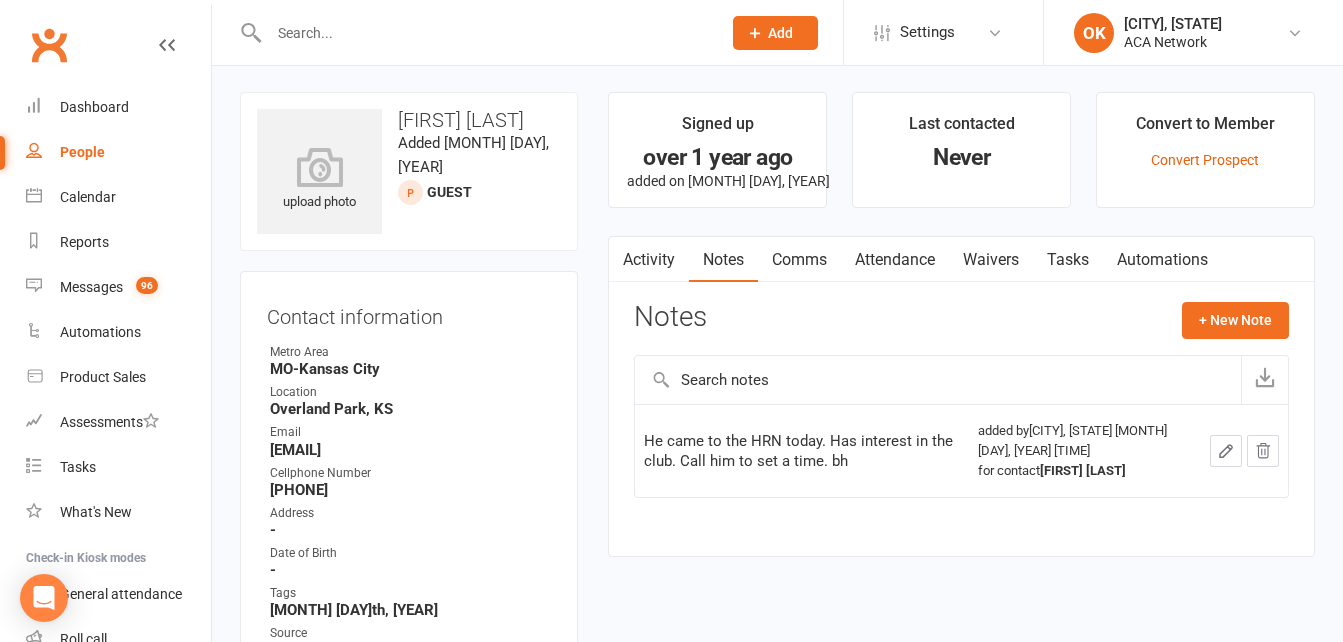 scroll, scrollTop: 0, scrollLeft: 0, axis: both 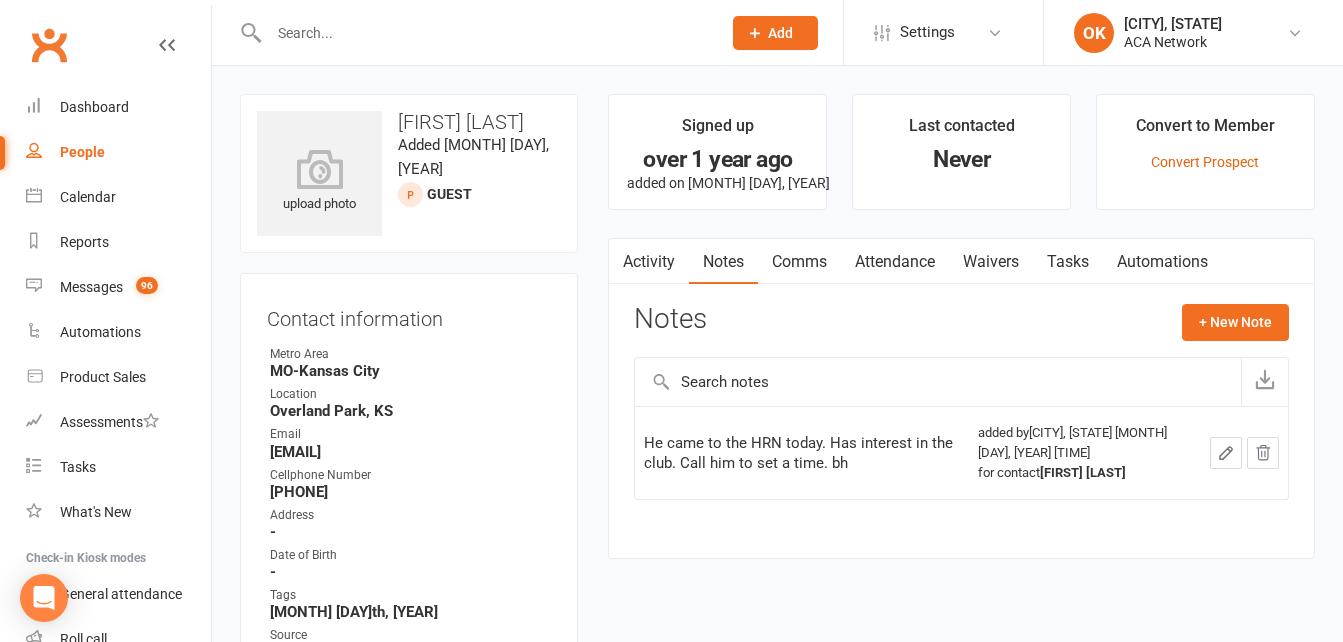 click at bounding box center (485, 33) 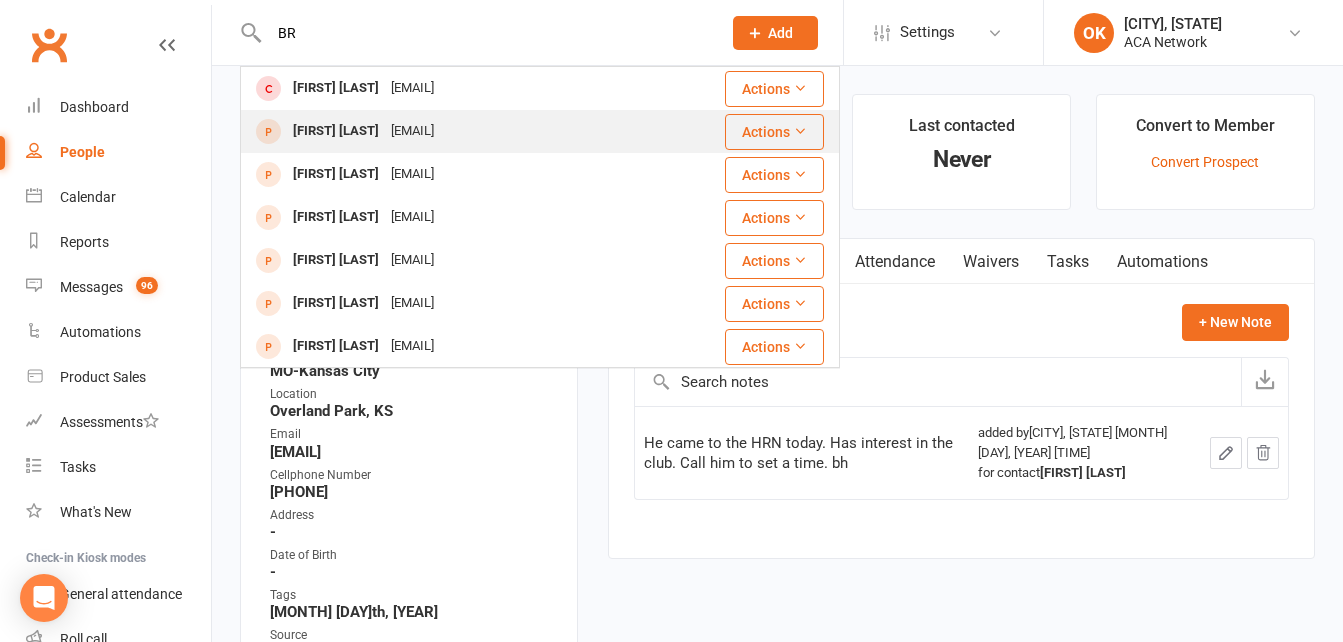 type on "B" 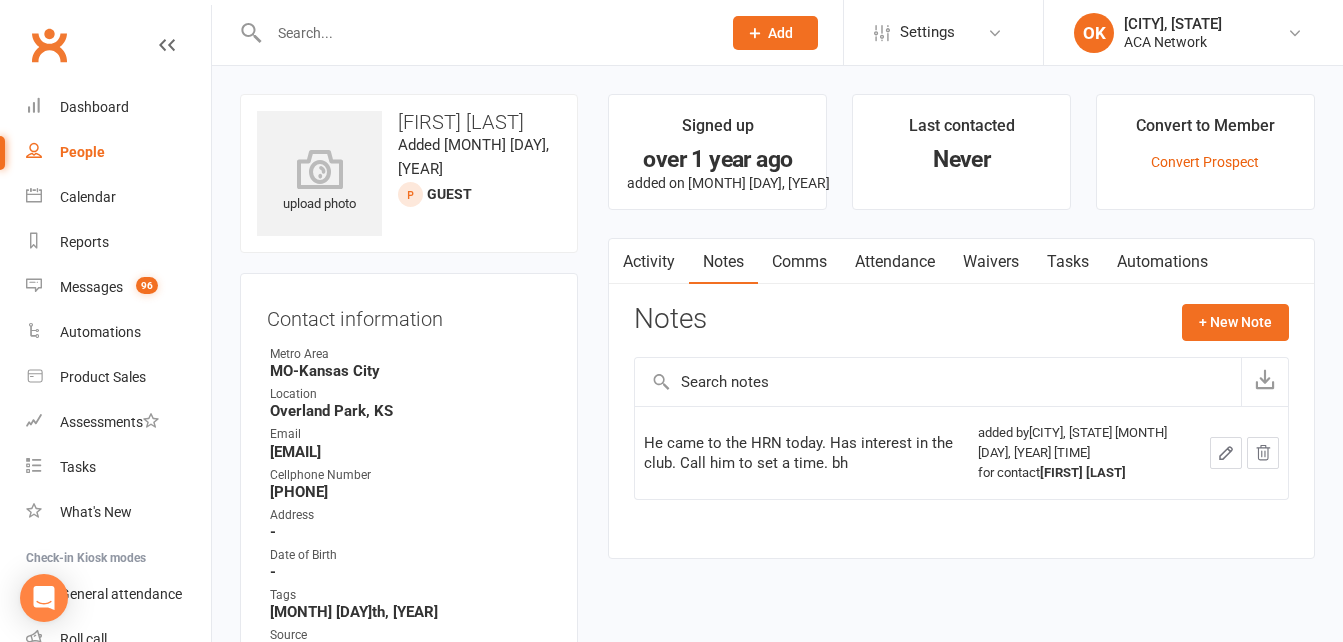 scroll, scrollTop: 100, scrollLeft: 0, axis: vertical 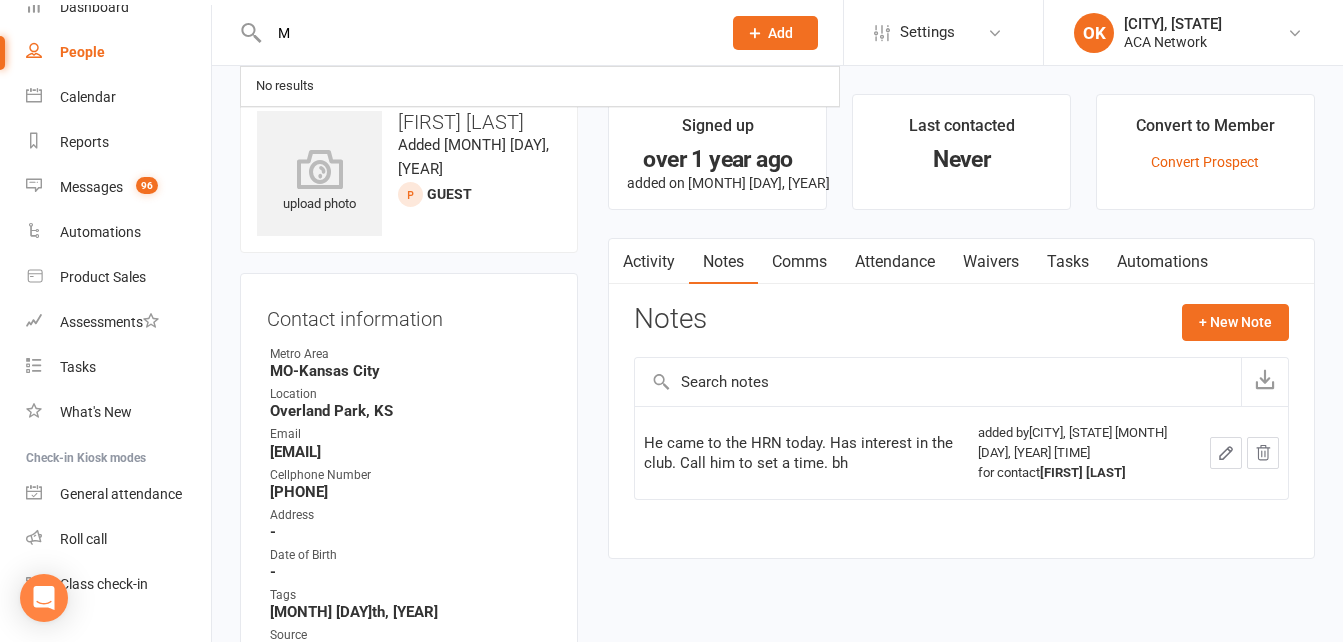 click on "M" at bounding box center (485, 33) 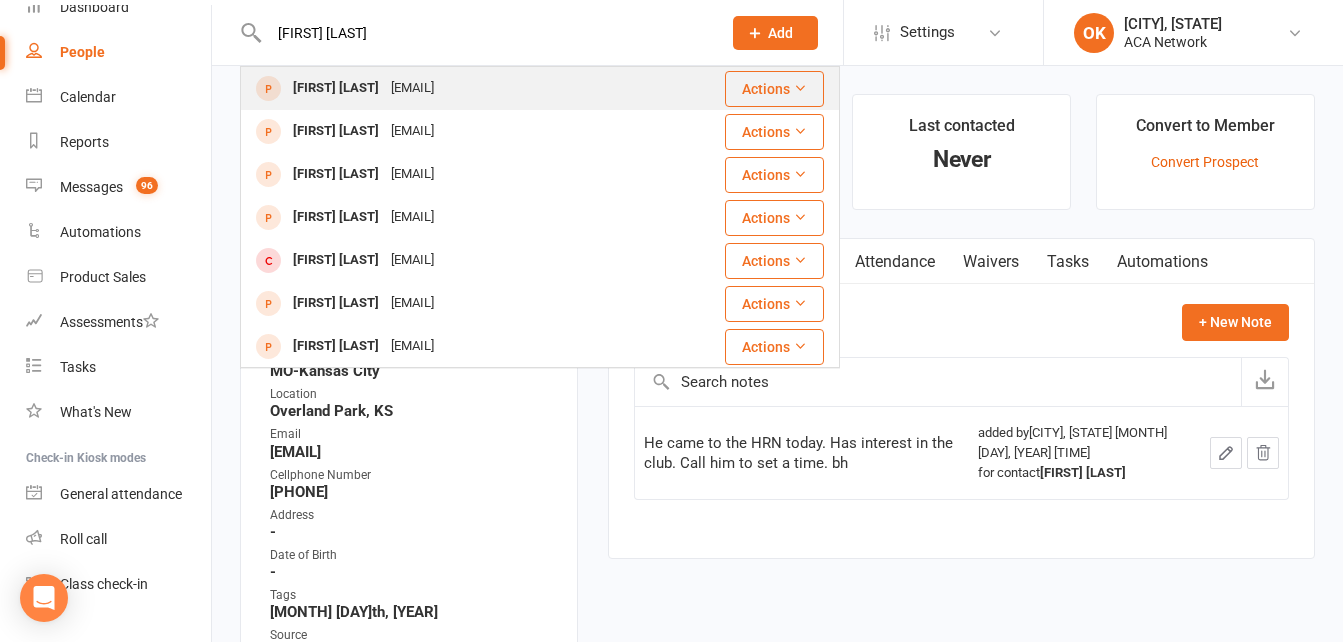 type on "[FIRST] [LAST]" 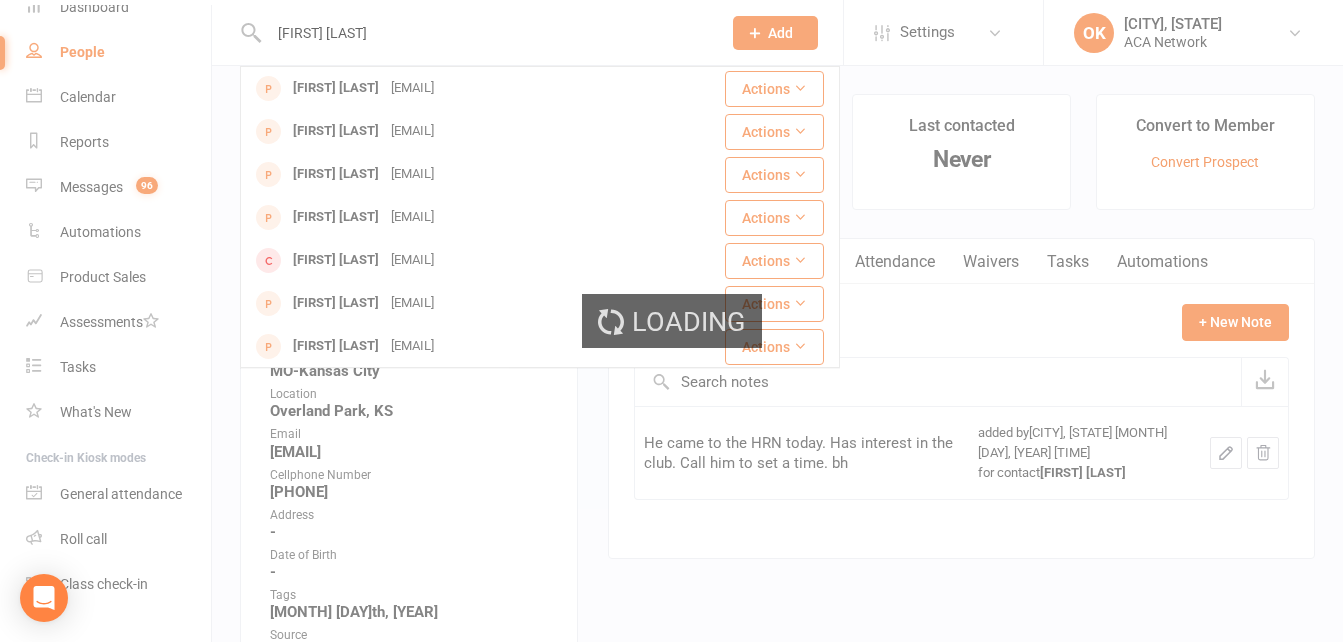 type 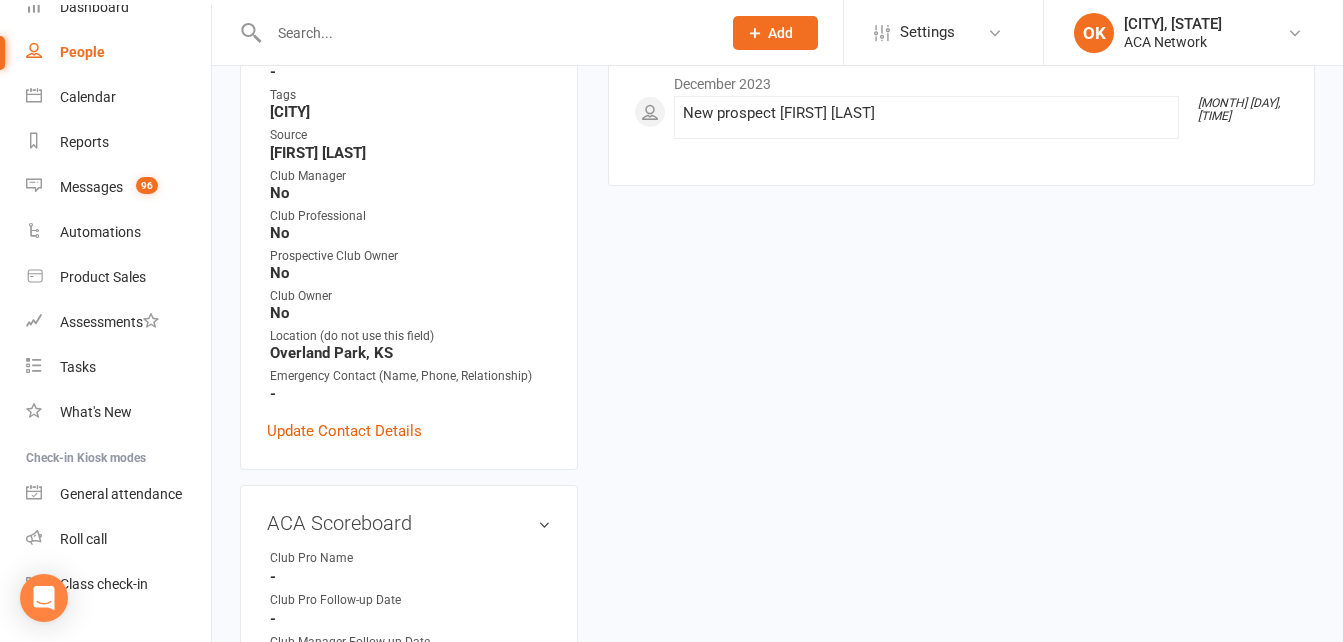 scroll, scrollTop: 600, scrollLeft: 0, axis: vertical 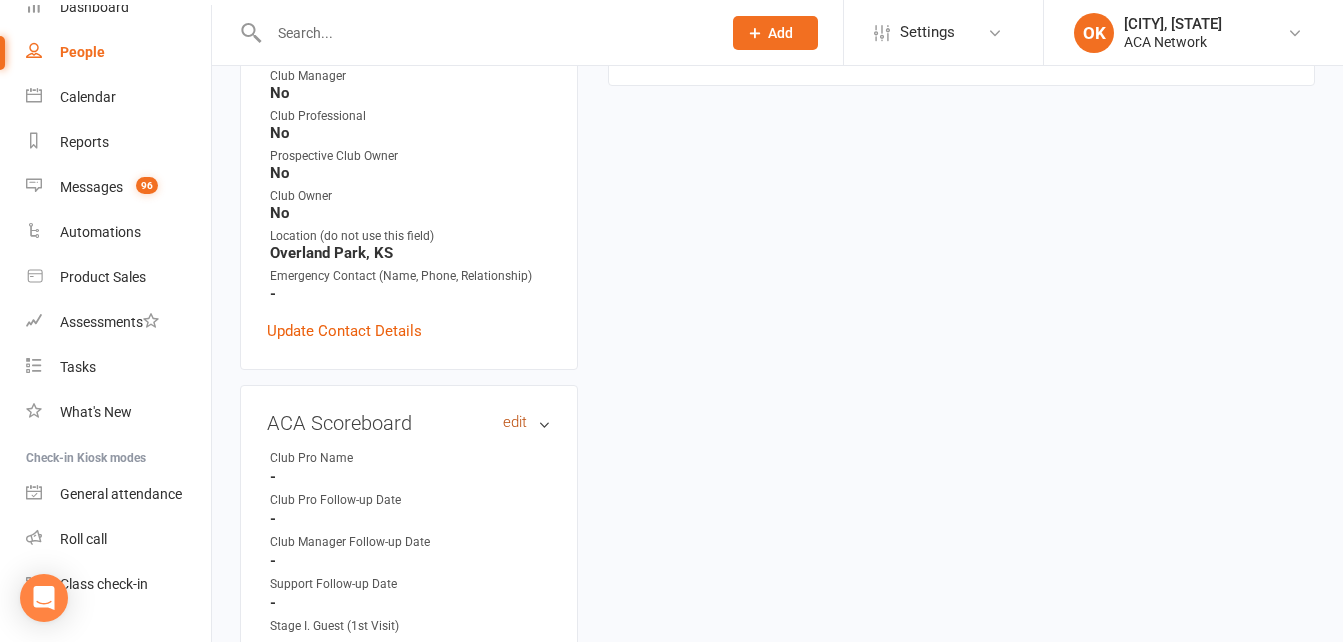 click on "edit" at bounding box center (515, 422) 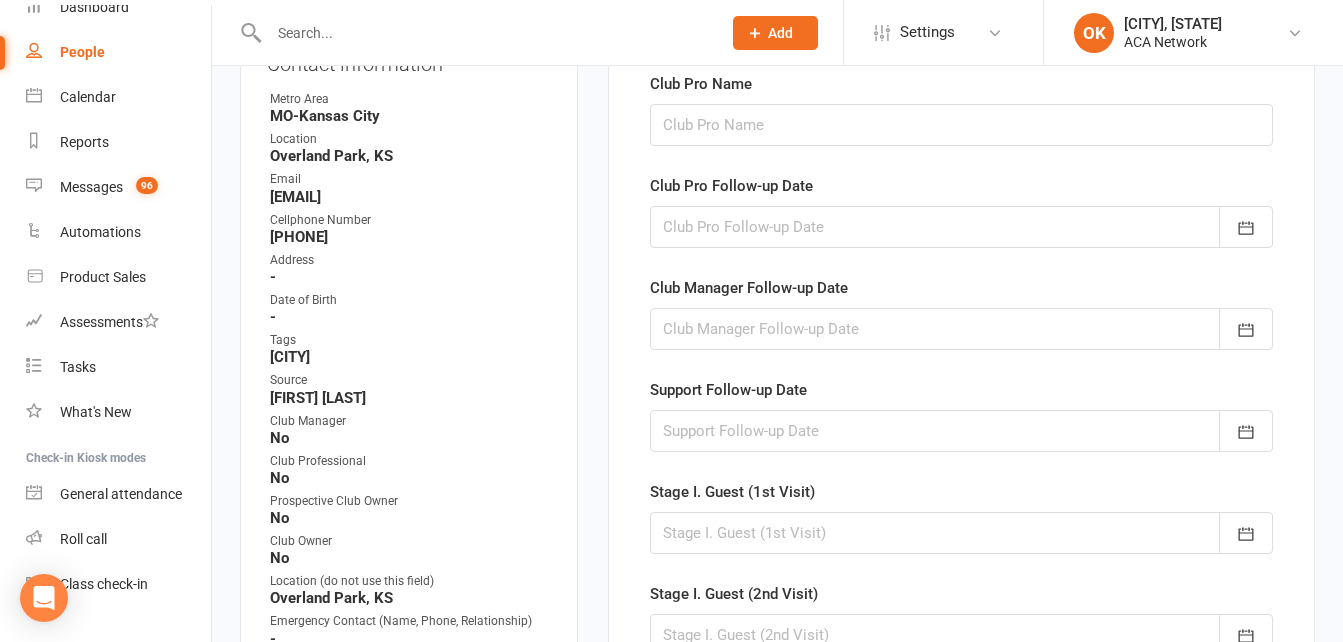 scroll, scrollTop: 138, scrollLeft: 0, axis: vertical 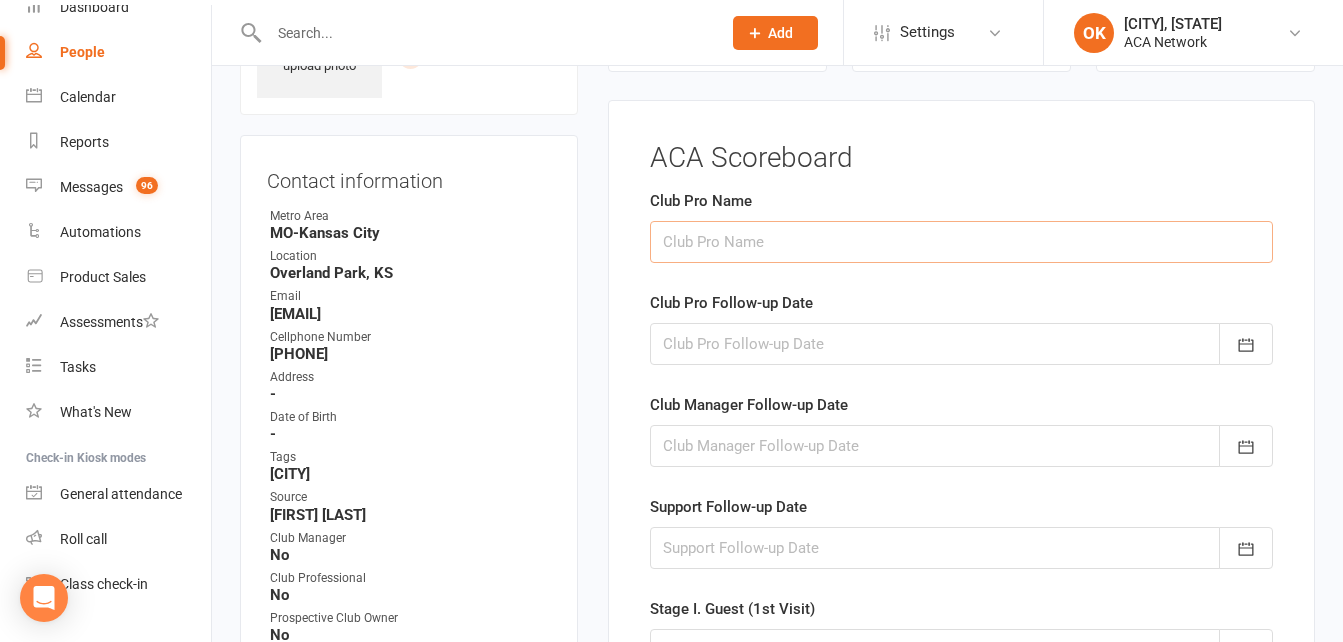 click at bounding box center (961, 242) 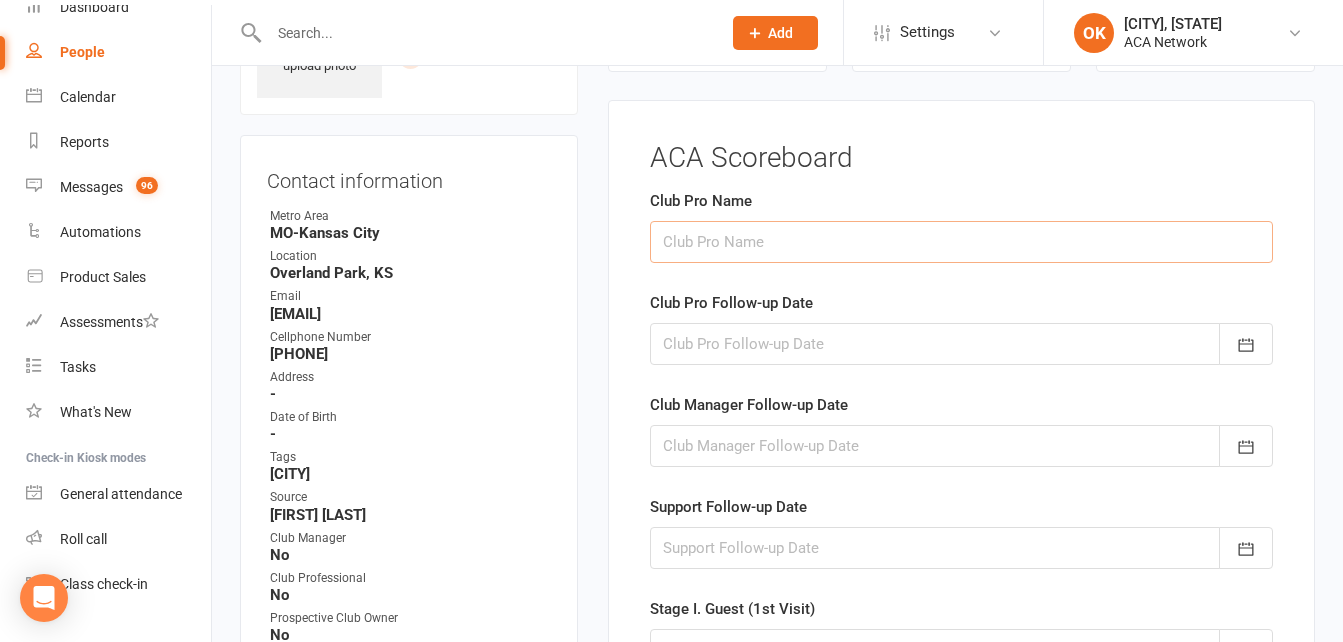 type on "[FIRST] [LAST]" 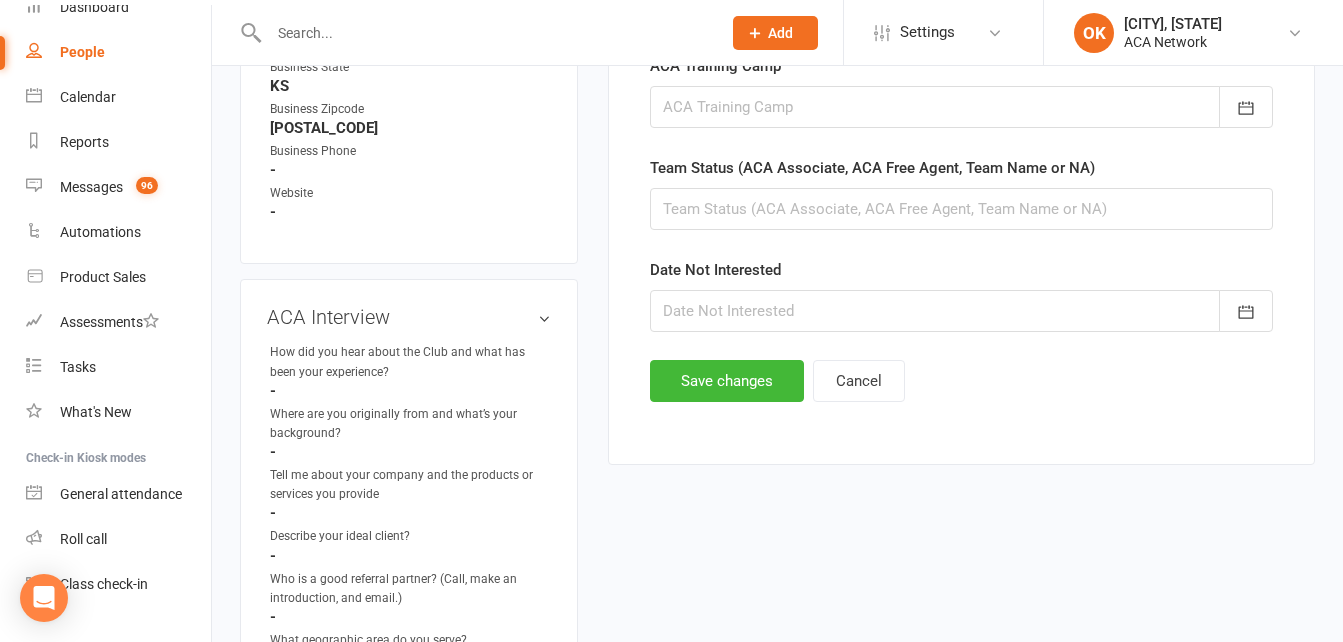 scroll, scrollTop: 1300, scrollLeft: 0, axis: vertical 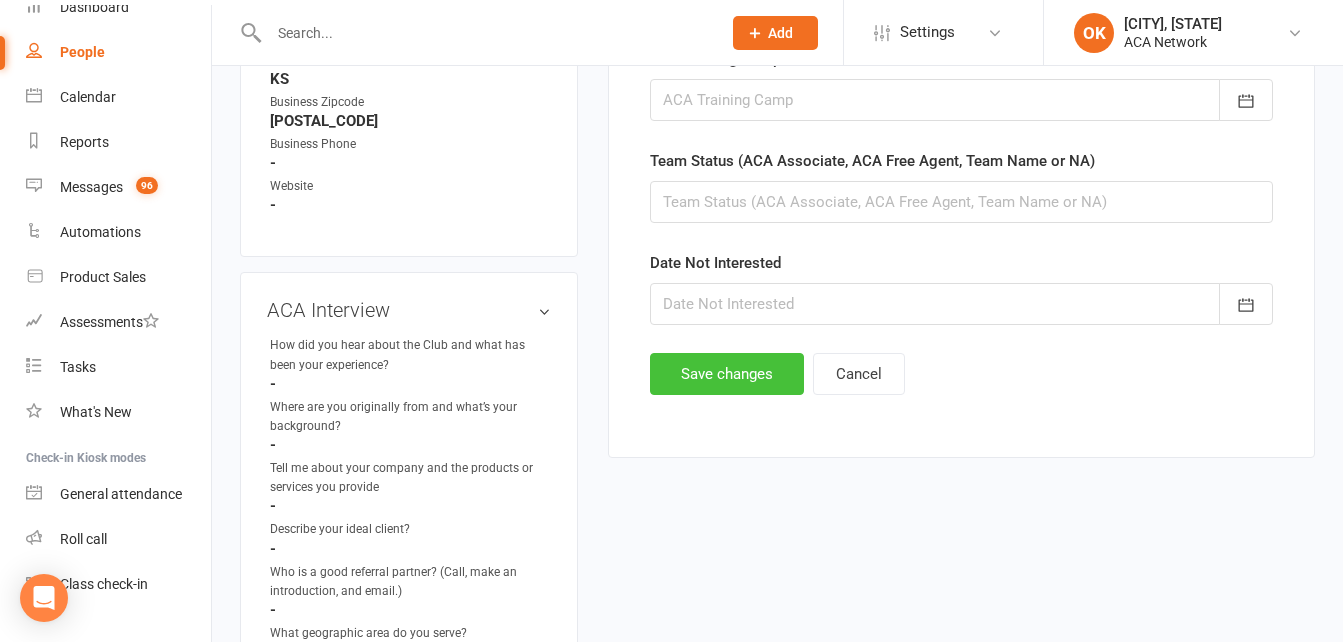 click on "Save changes" at bounding box center [727, 374] 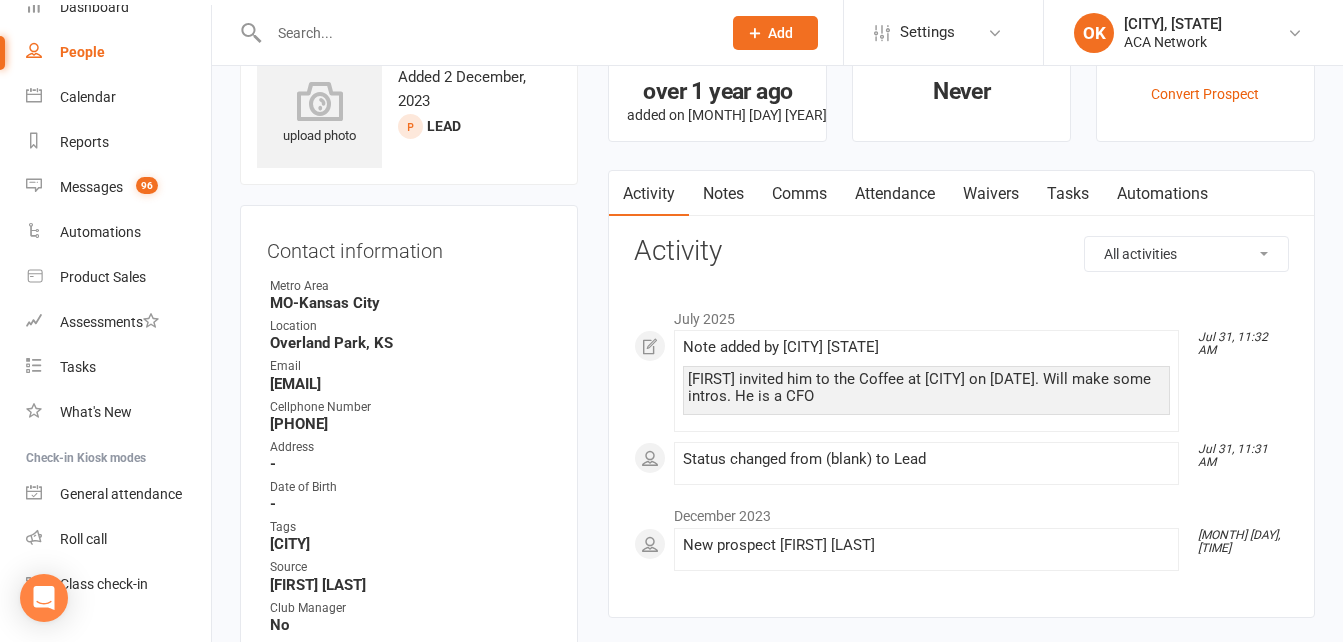 scroll, scrollTop: 0, scrollLeft: 0, axis: both 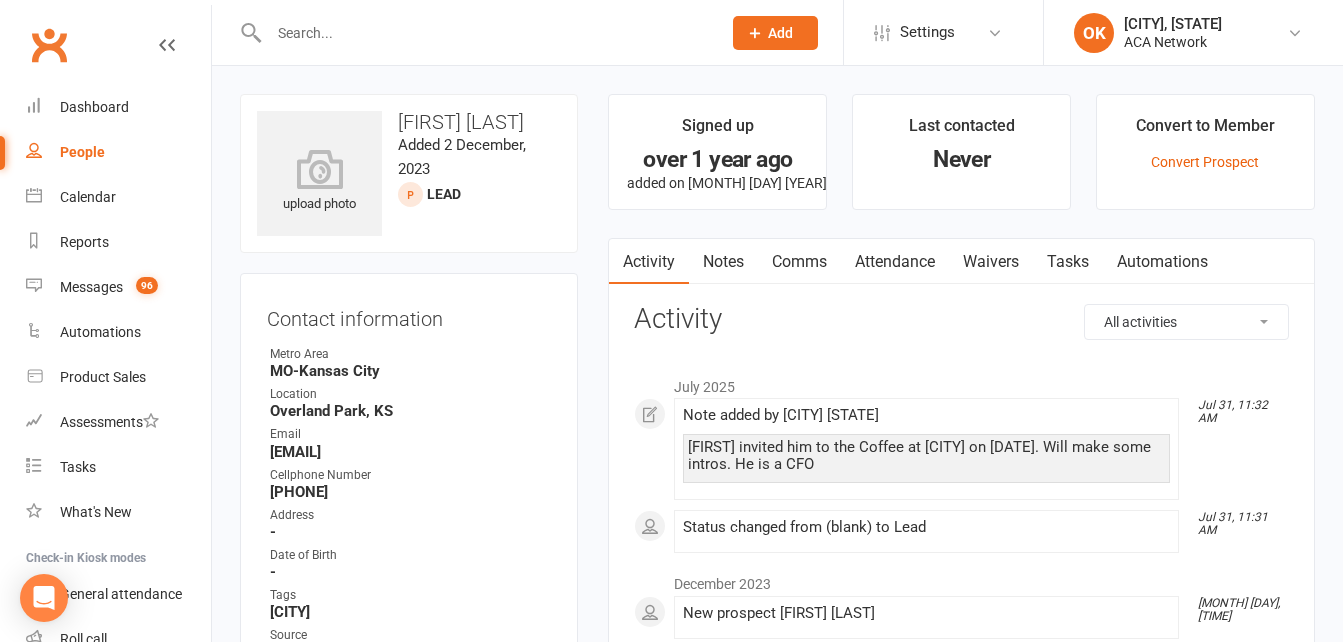 click at bounding box center [485, 33] 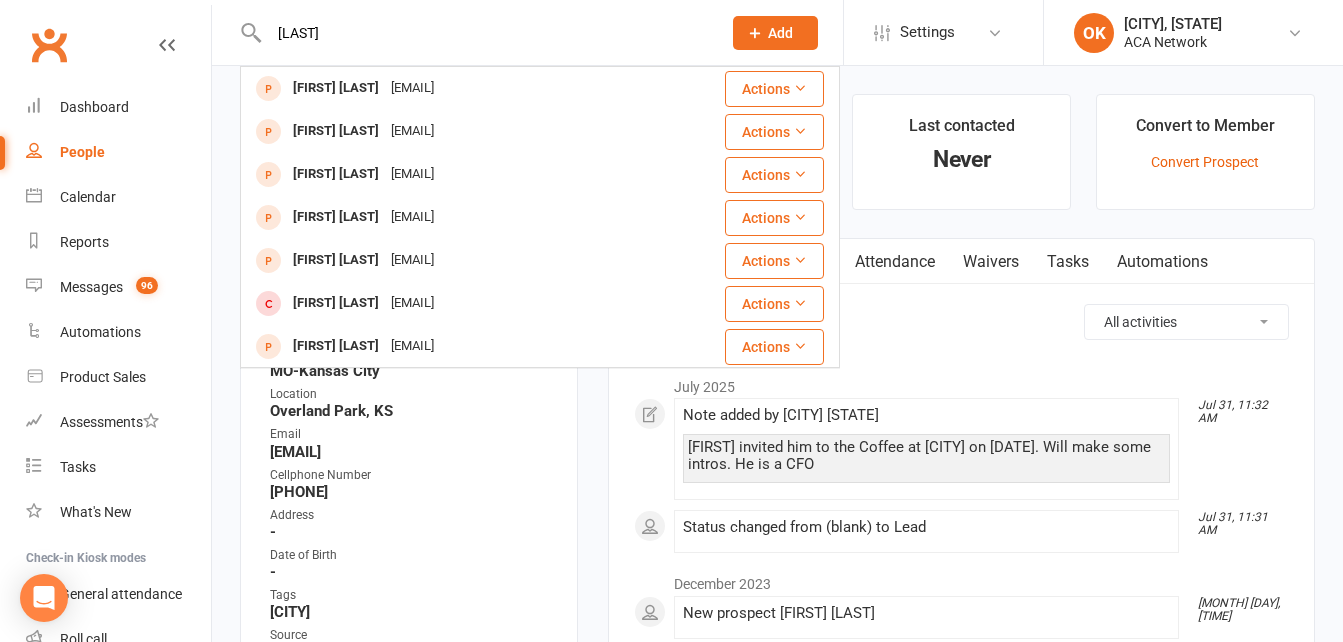 type on "[LAST]" 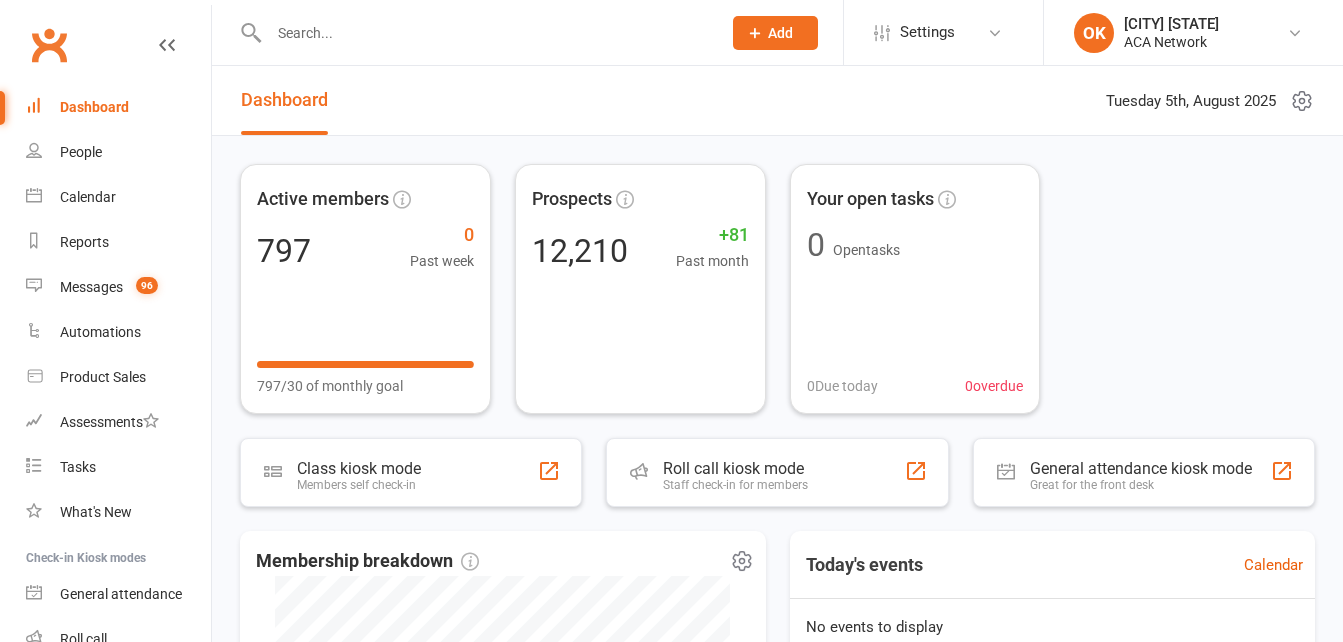 scroll, scrollTop: 0, scrollLeft: 0, axis: both 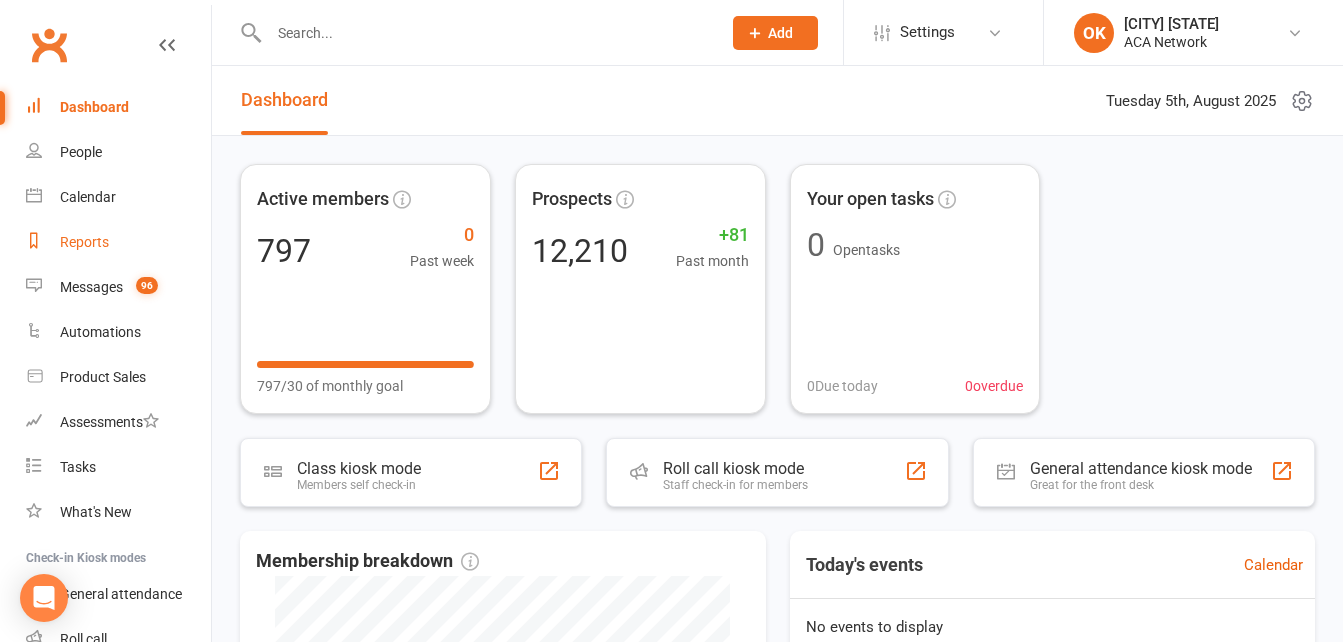 click on "Reports" at bounding box center [84, 242] 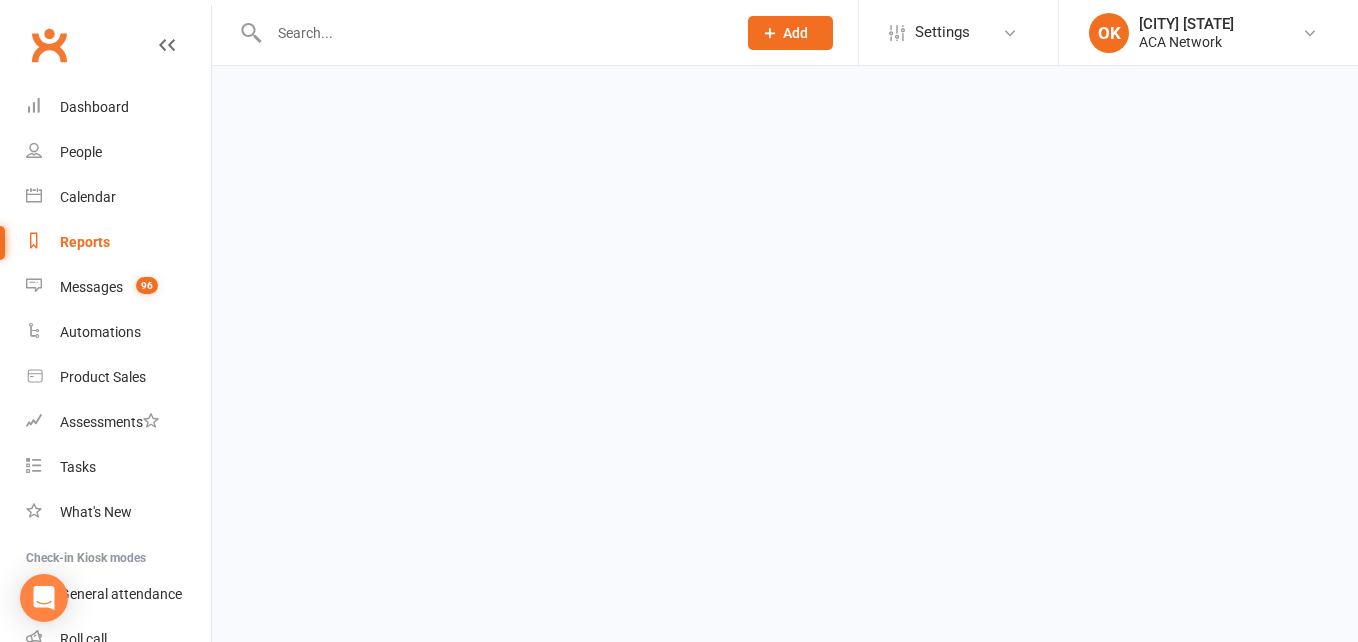 select on "100" 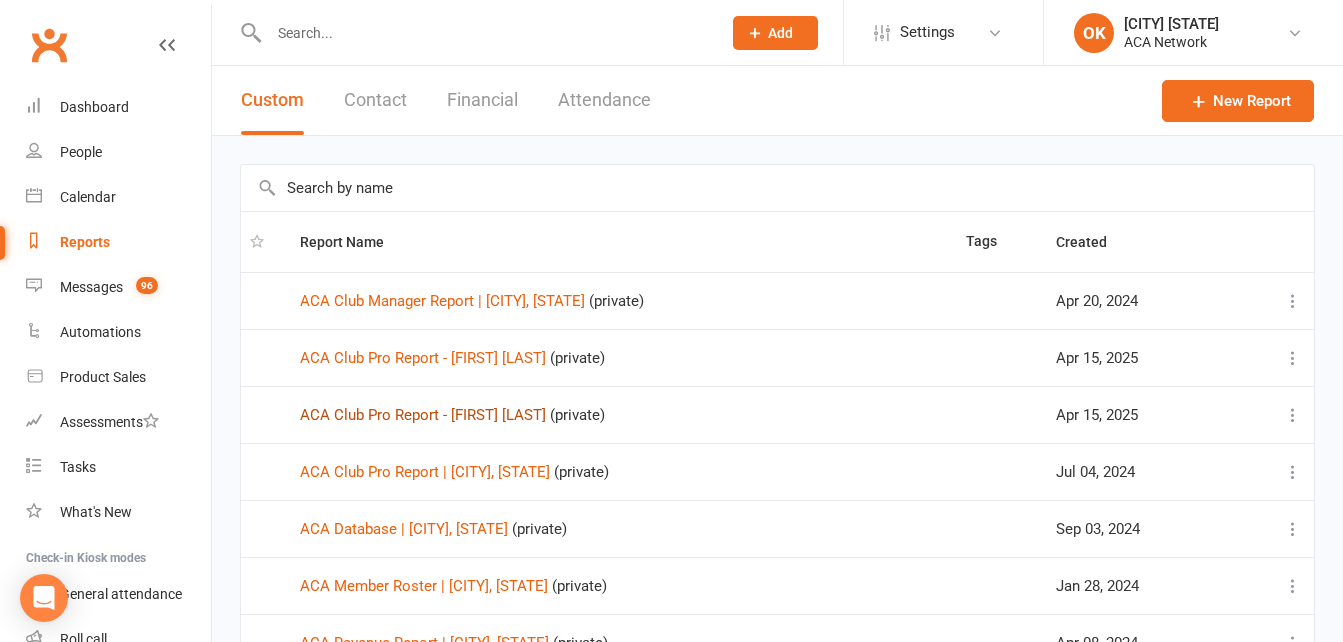 click on "ACA Club Pro Report - [FIRST] [LAST]" at bounding box center [423, 415] 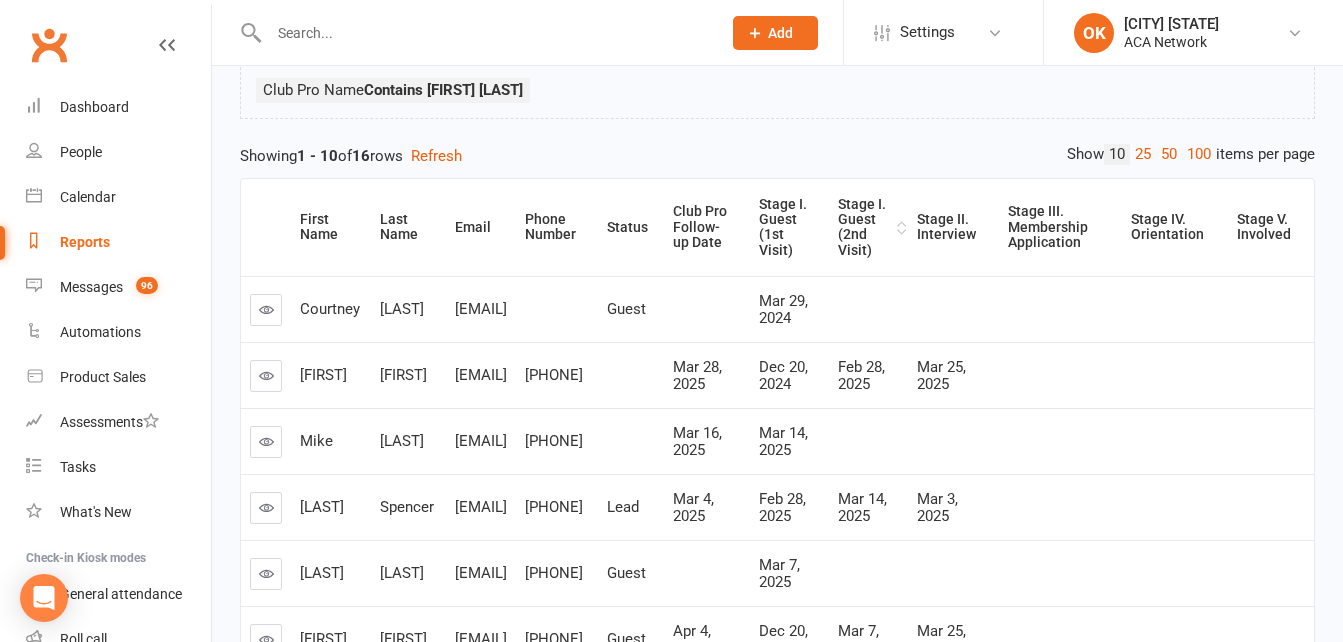 scroll, scrollTop: 200, scrollLeft: 0, axis: vertical 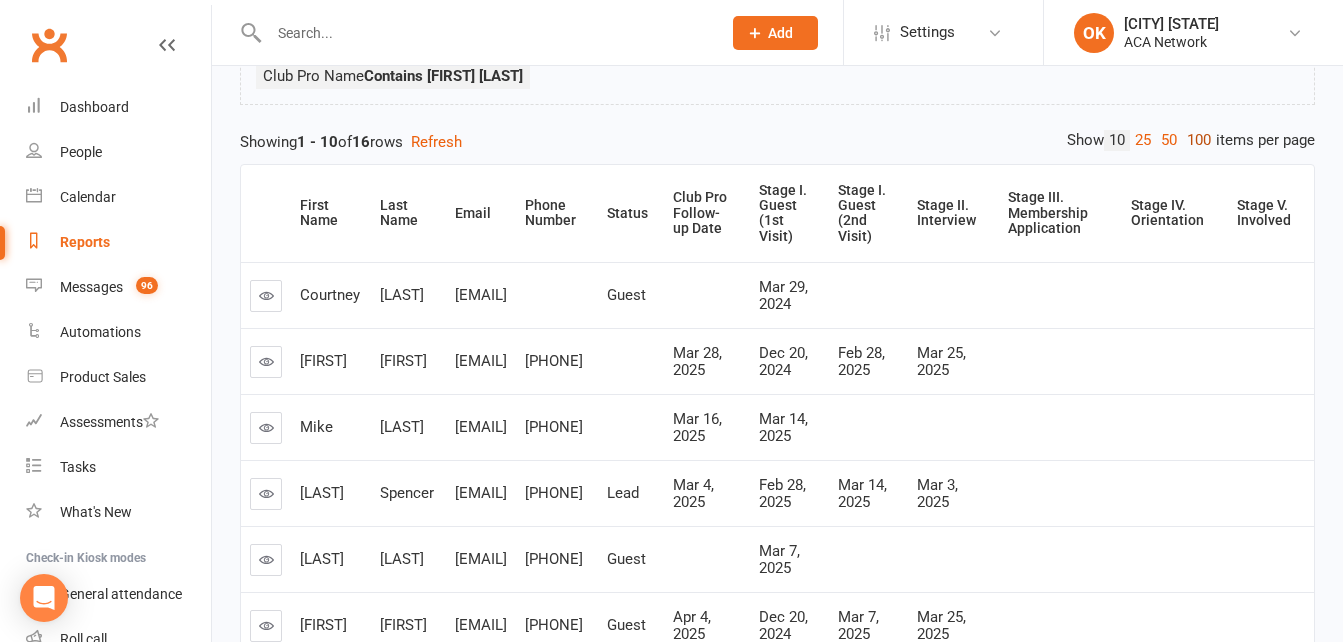 click on "100" at bounding box center (1199, 140) 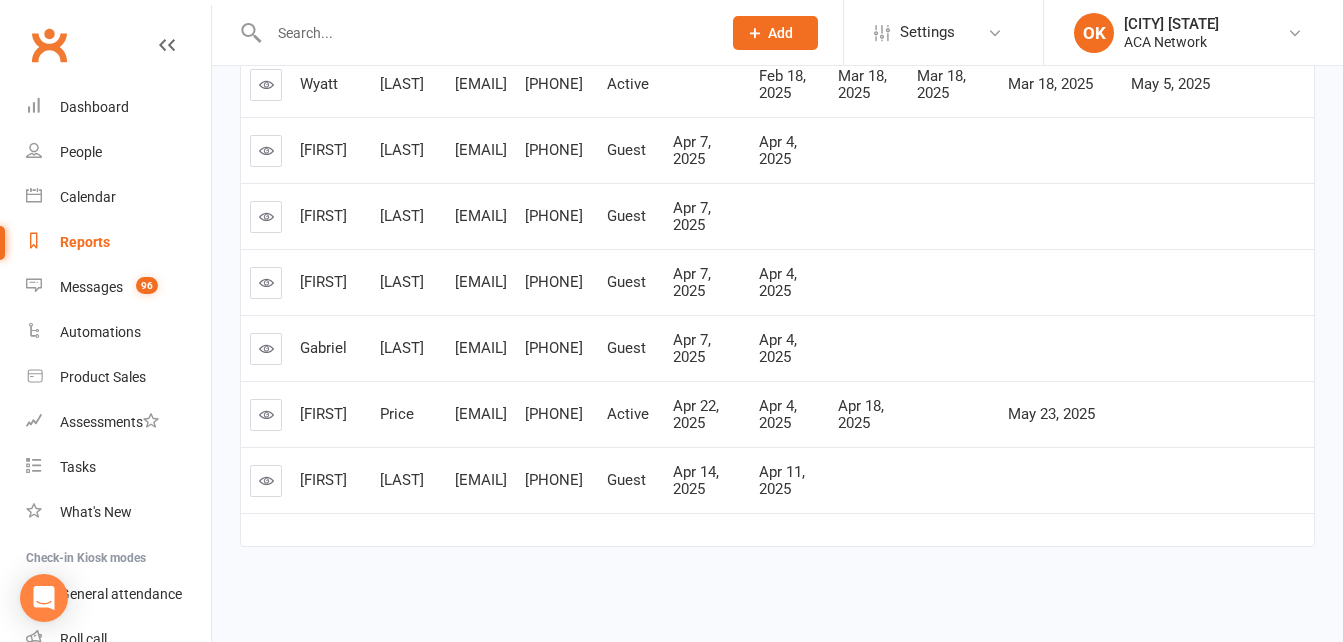 scroll, scrollTop: 1200, scrollLeft: 0, axis: vertical 